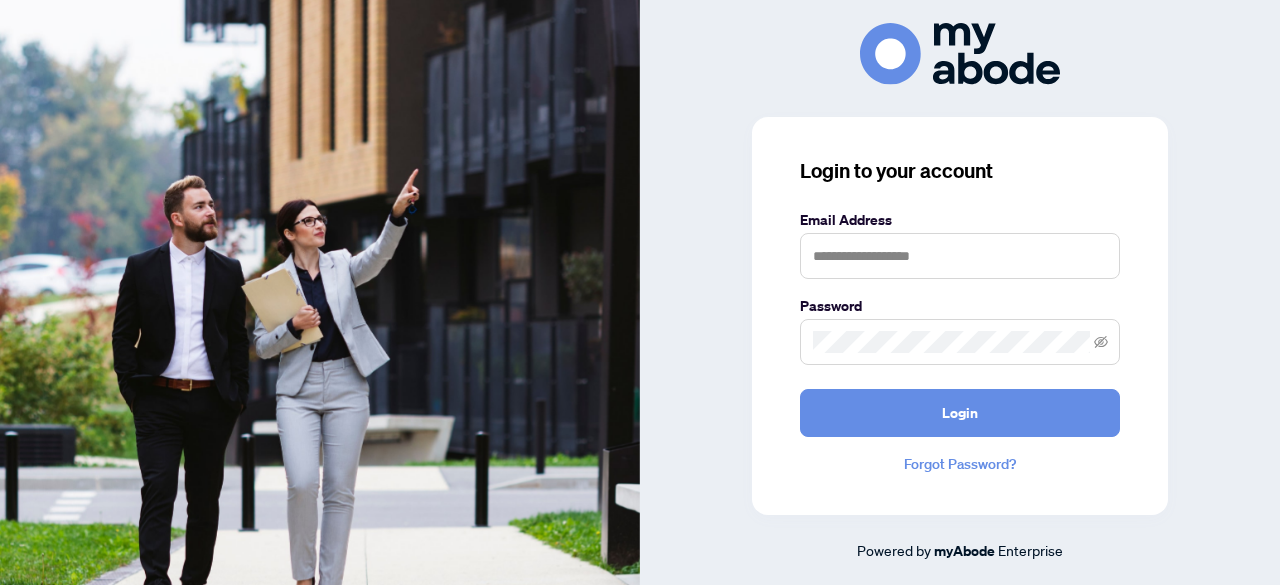 scroll, scrollTop: 0, scrollLeft: 0, axis: both 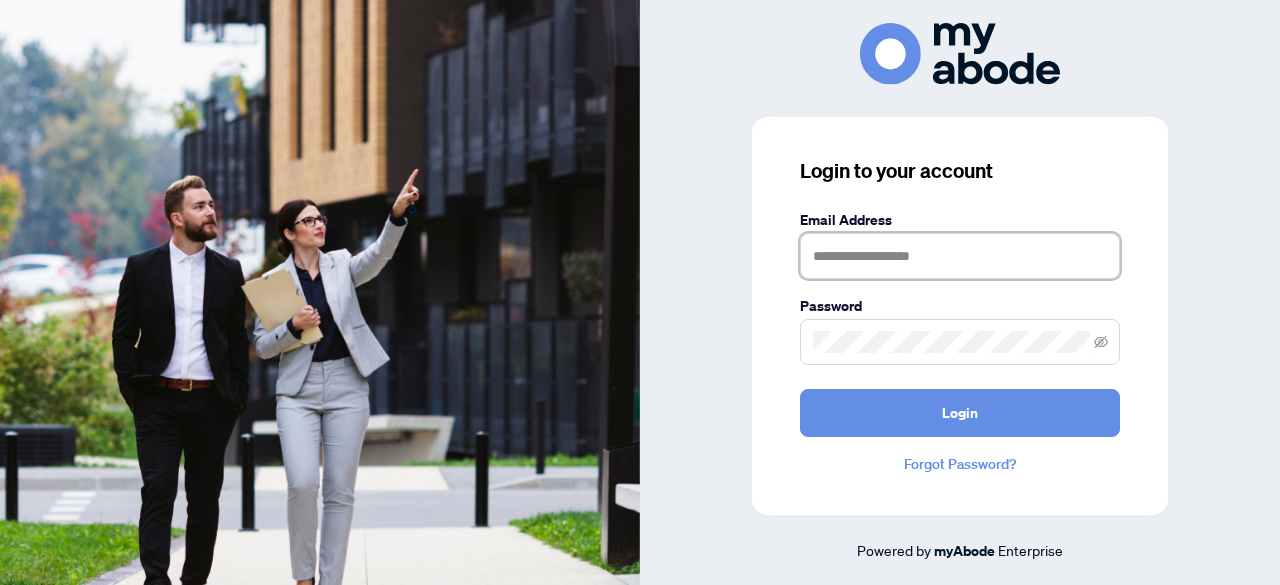 click at bounding box center [960, 256] 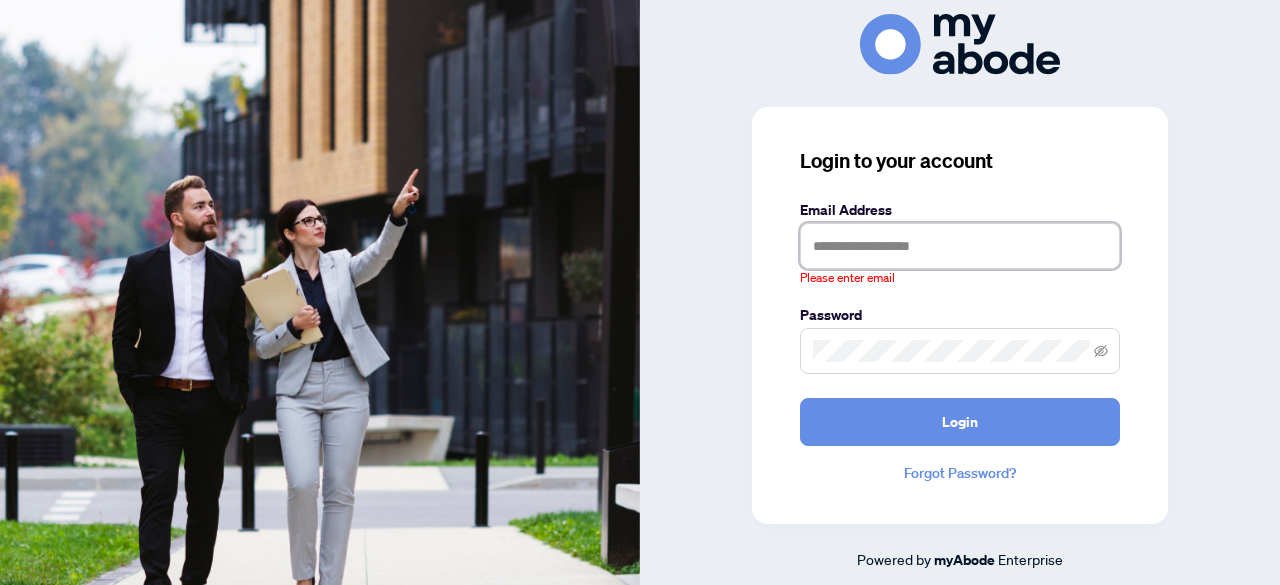 type on "**********" 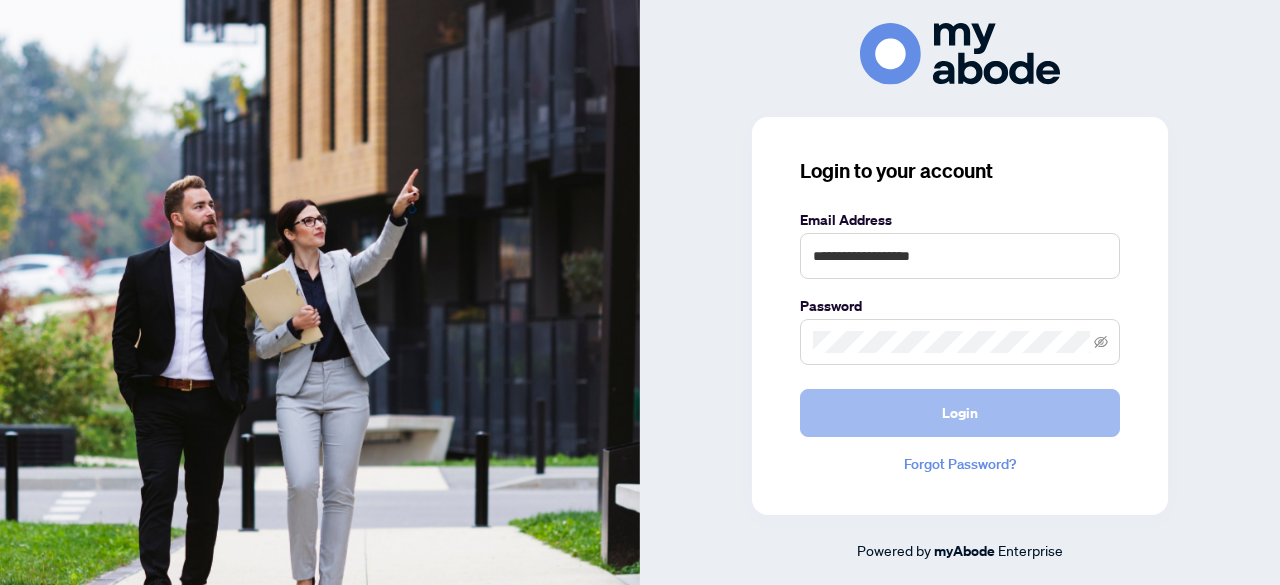 click on "Login" at bounding box center (960, 413) 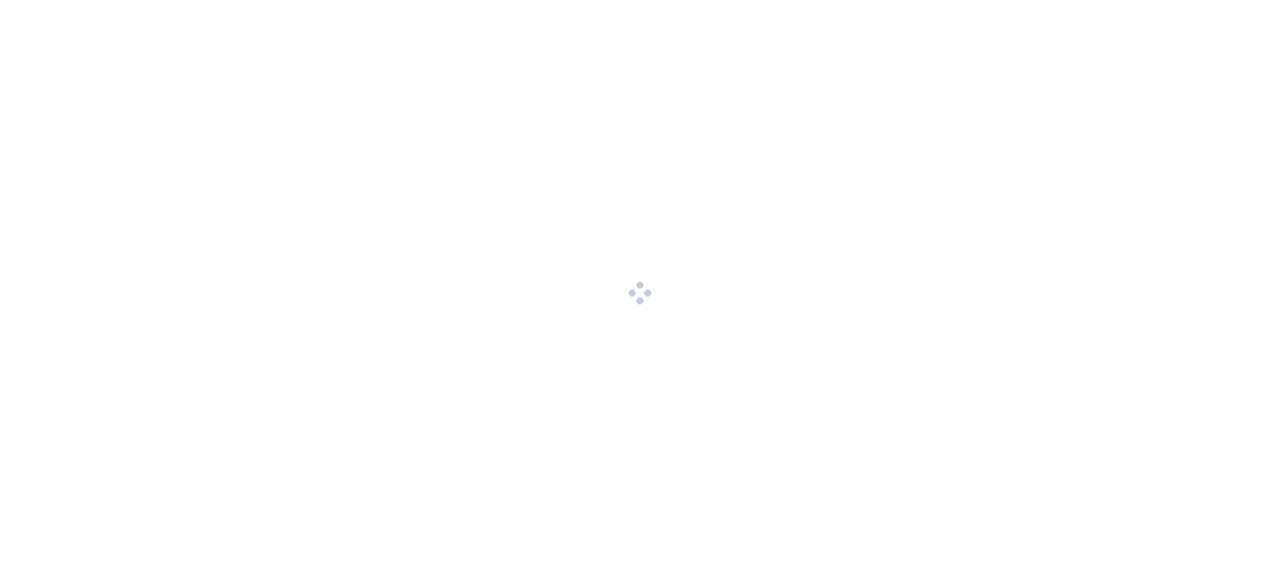 scroll, scrollTop: 0, scrollLeft: 0, axis: both 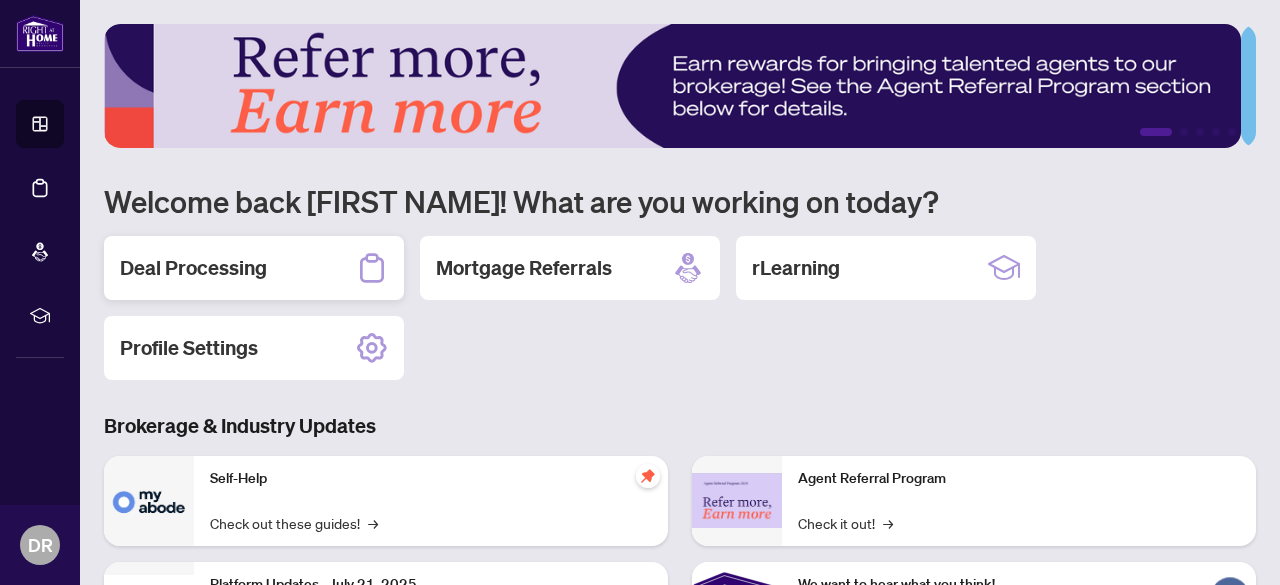 click on "Deal Processing" at bounding box center (193, 268) 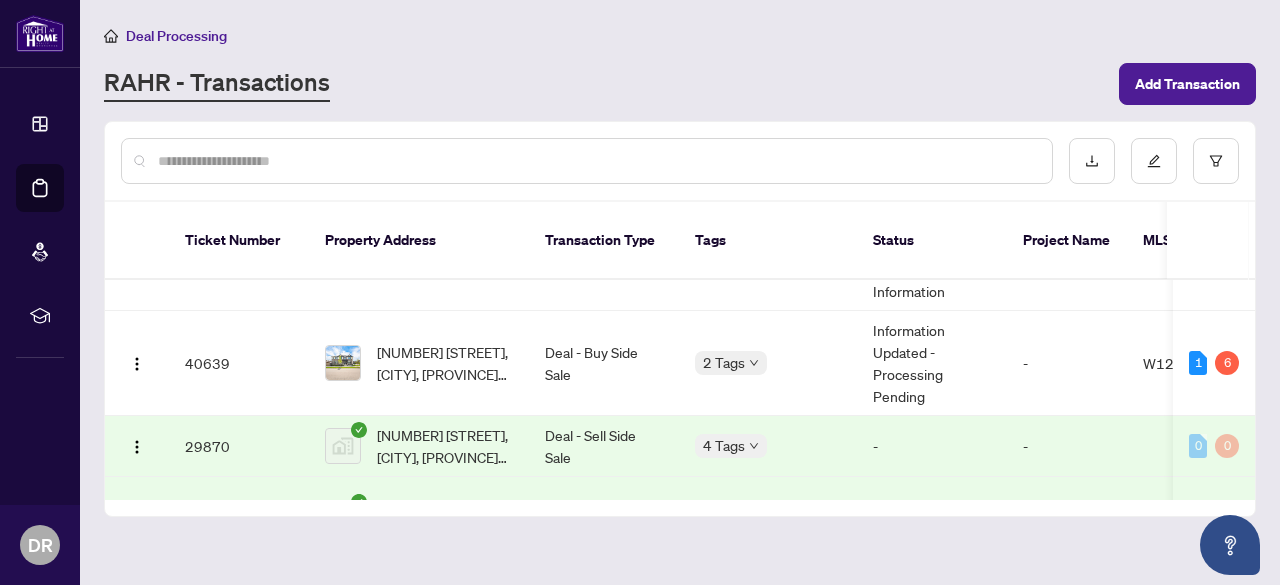 scroll, scrollTop: 580, scrollLeft: 0, axis: vertical 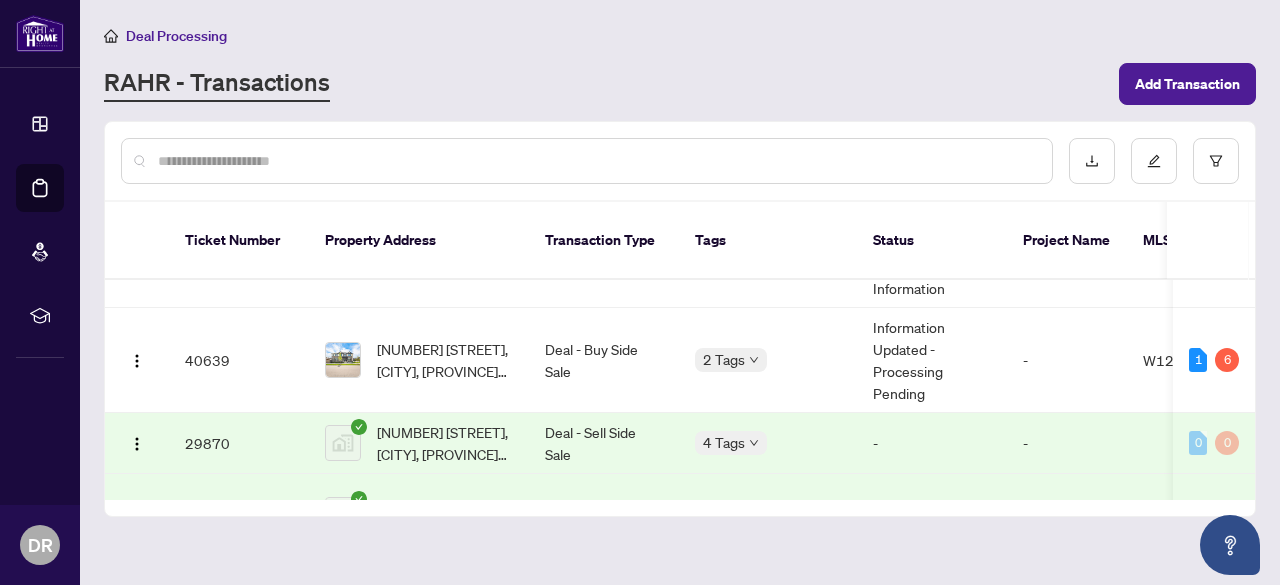 click on "[NUMBER] [STREET], [CITY], [PROVINCE] [POSTAL CODE], [COUNTRY]" at bounding box center [445, 360] 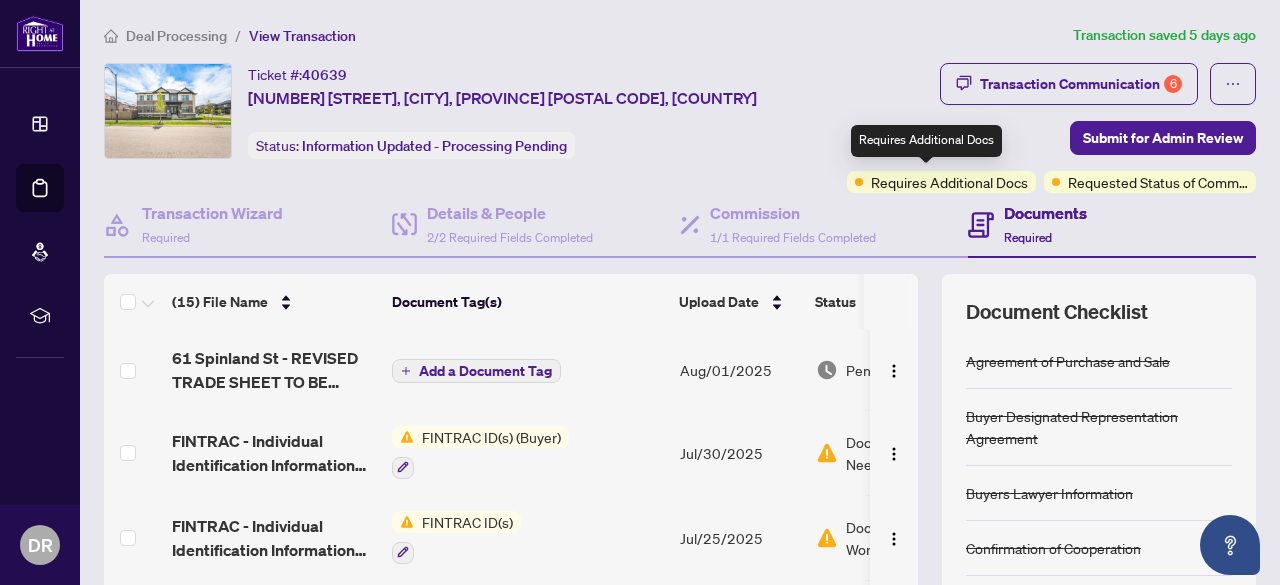 click on "Requires Additional Docs" at bounding box center [949, 182] 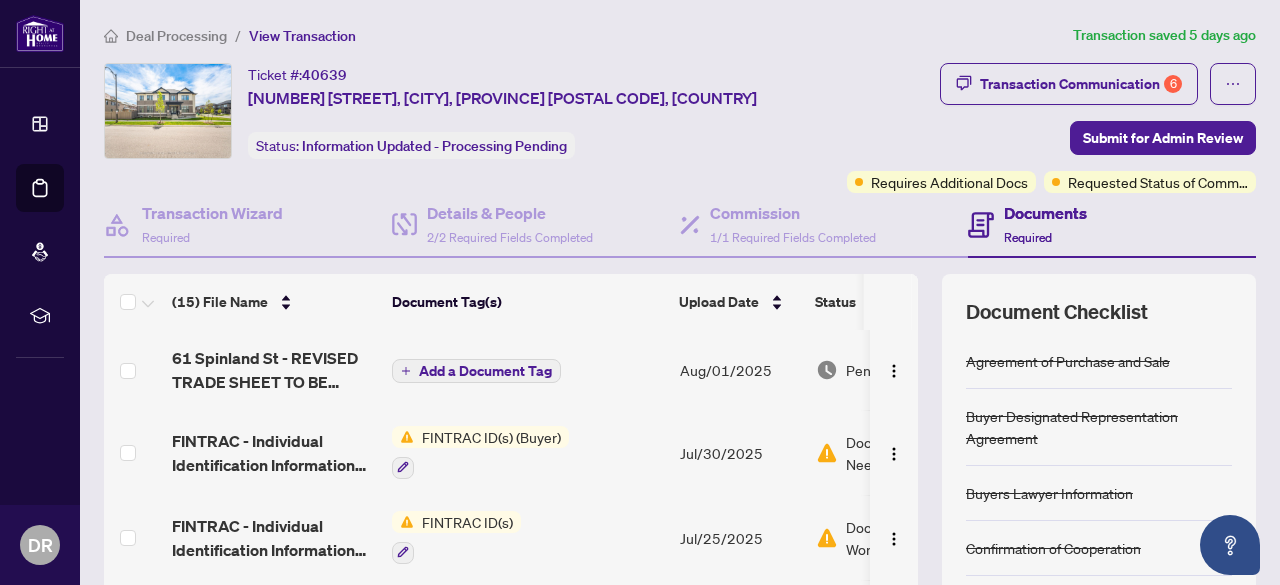 click on "FINTRAC ID(s) (Buyer)" at bounding box center (491, 437) 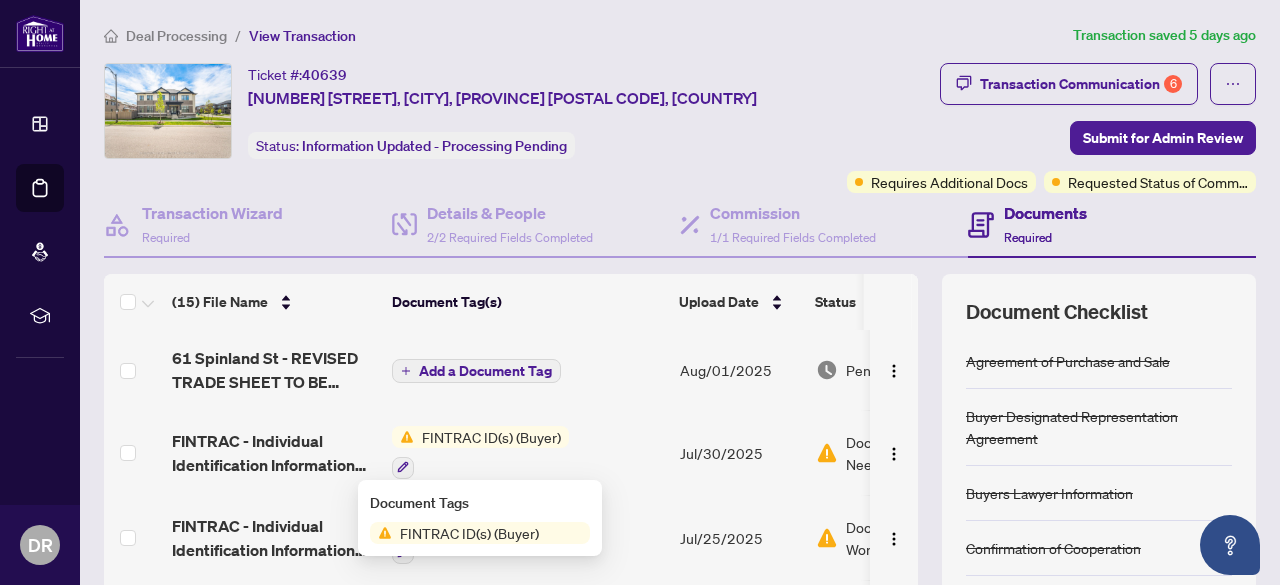 click on "FINTRAC ID(s) (Buyer)" at bounding box center (469, 533) 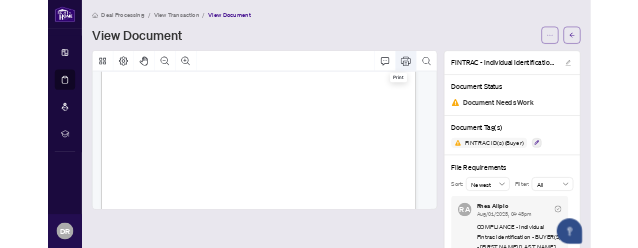 scroll, scrollTop: 147, scrollLeft: 0, axis: vertical 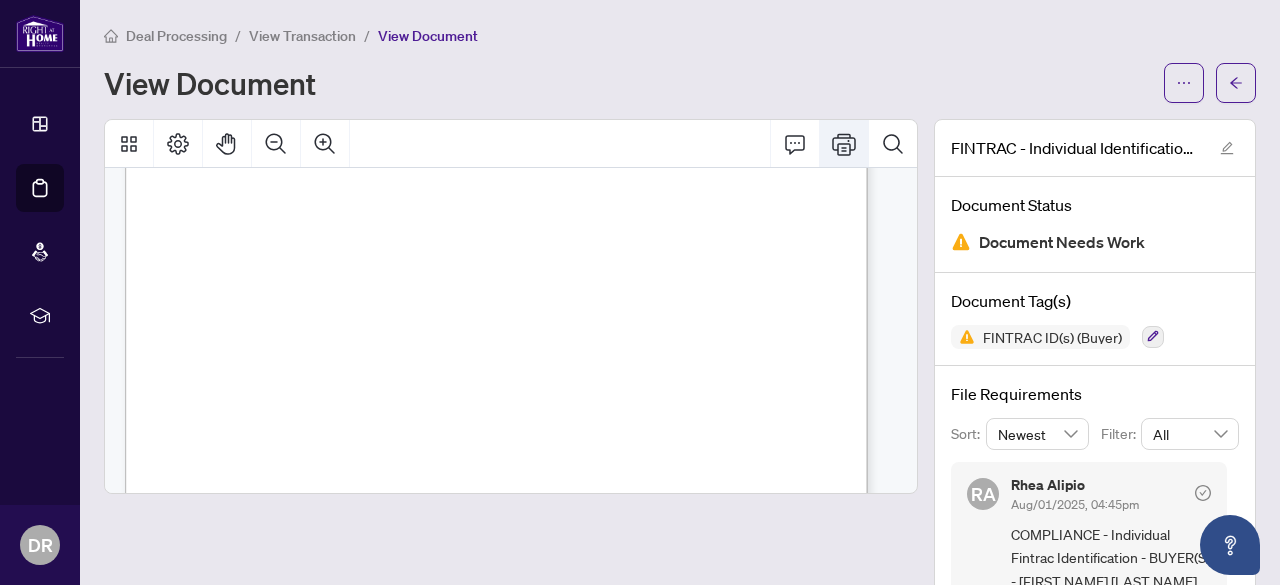 click 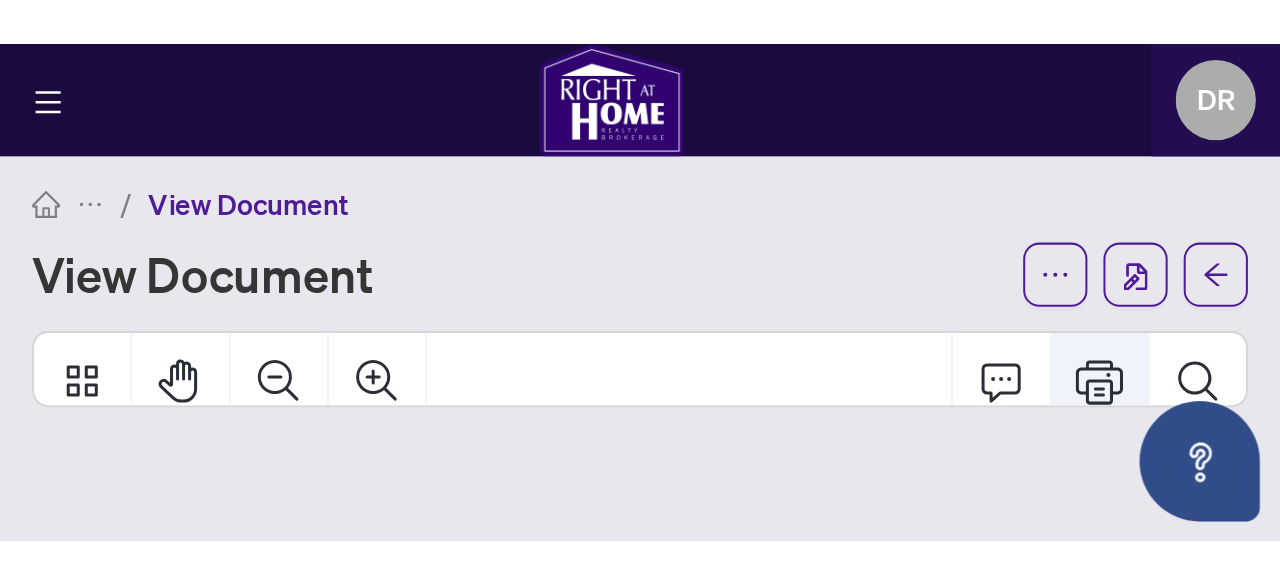 scroll, scrollTop: 0, scrollLeft: 0, axis: both 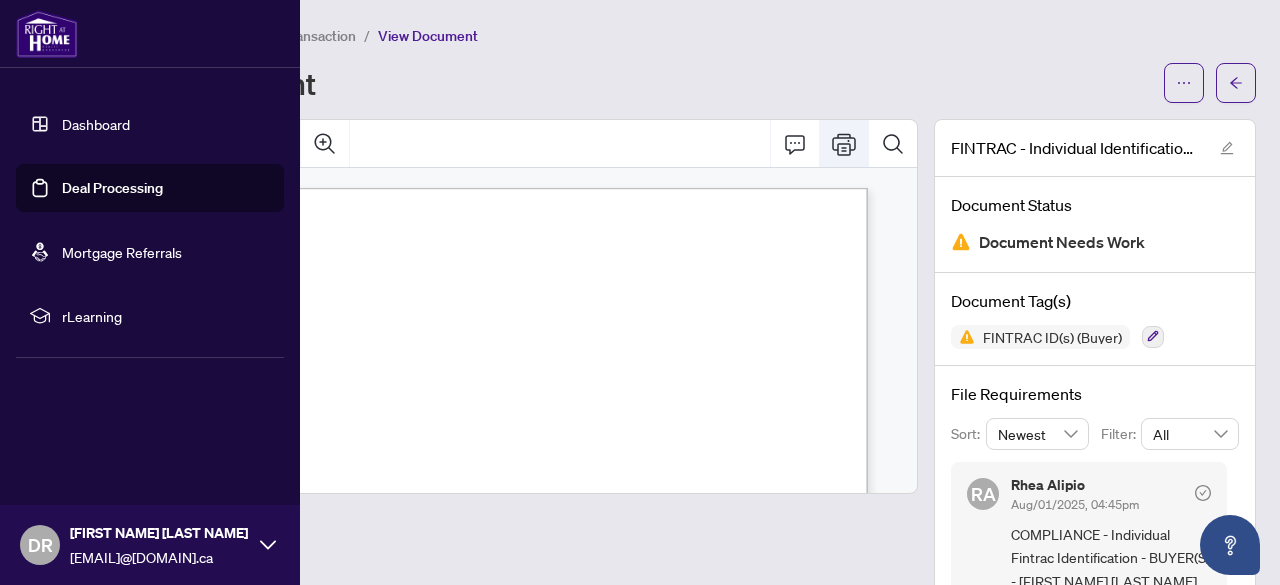 click on "Dashboard" at bounding box center (96, 124) 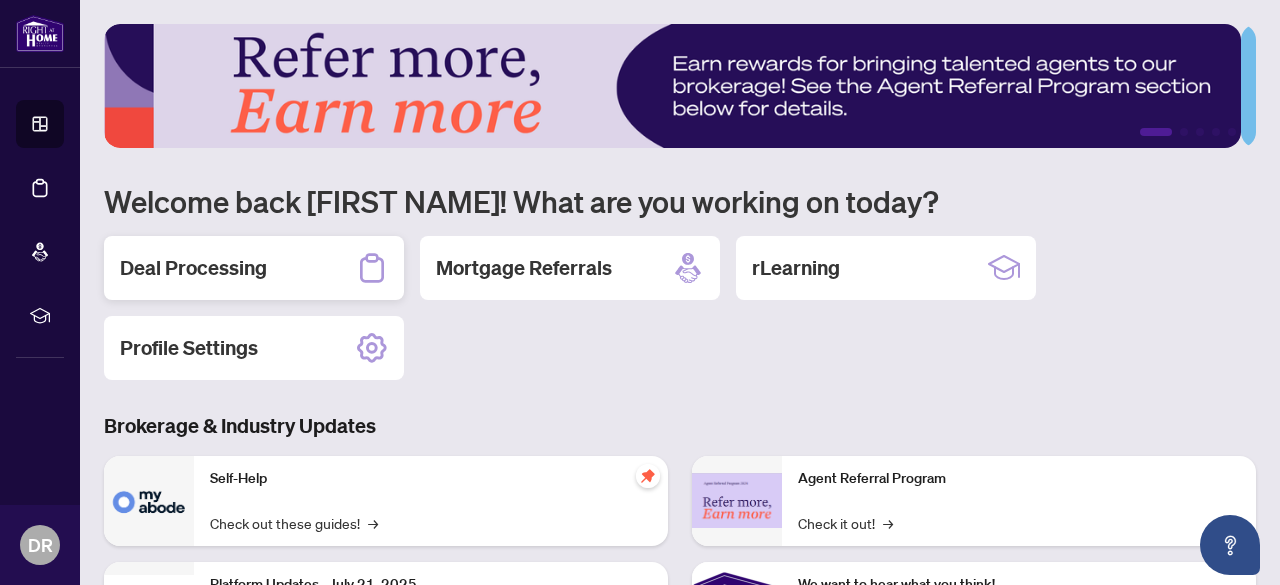 click on "Deal Processing" at bounding box center [193, 268] 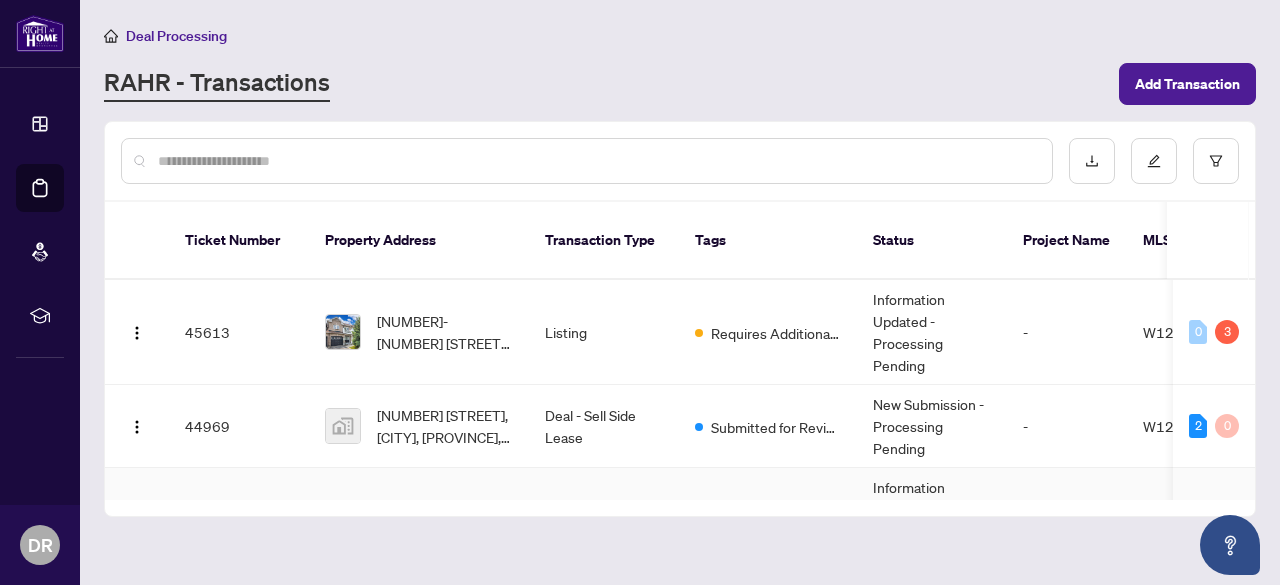 click at bounding box center (137, 520) 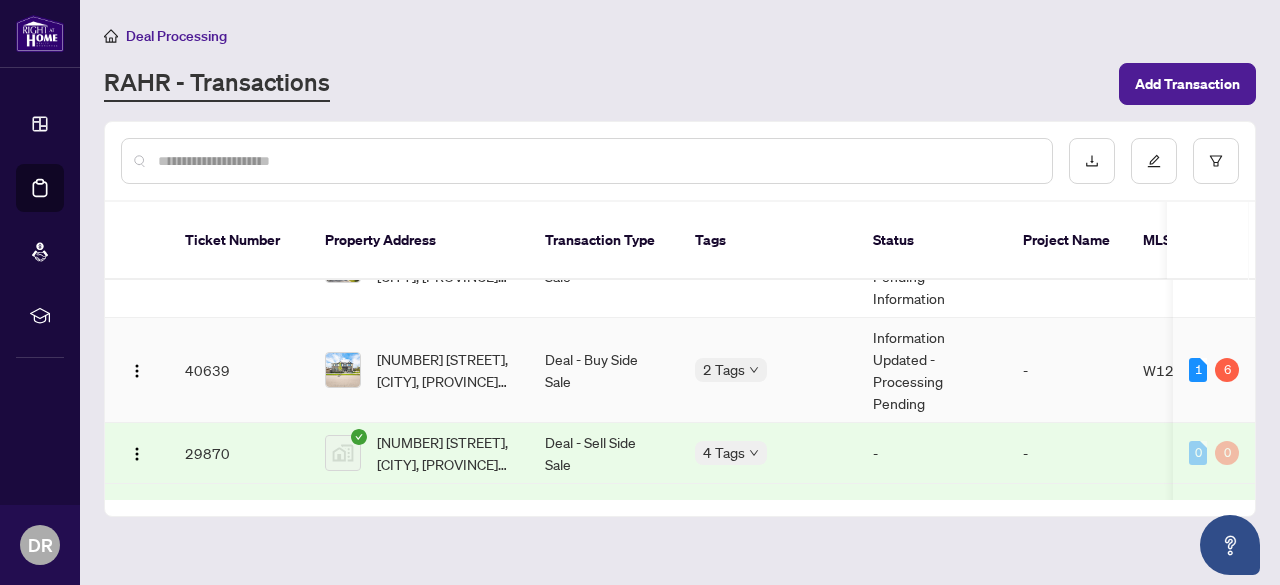 scroll, scrollTop: 568, scrollLeft: 0, axis: vertical 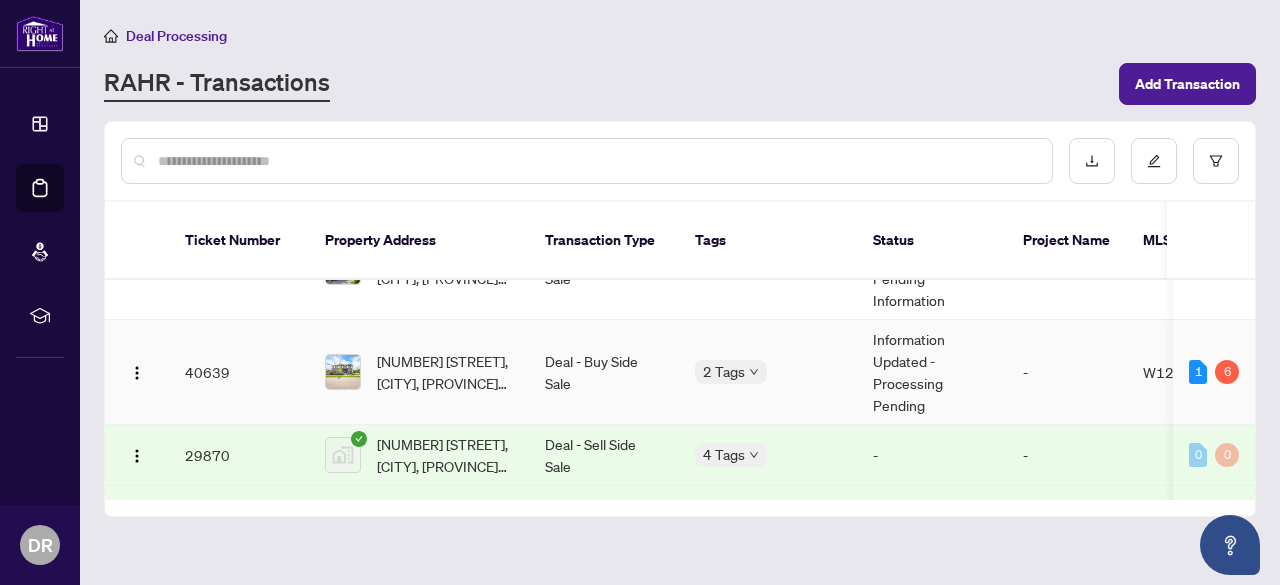 click on "[NUMBER] [STREET], [CITY], [PROVINCE] [POSTAL CODE], [COUNTRY]" at bounding box center [445, 372] 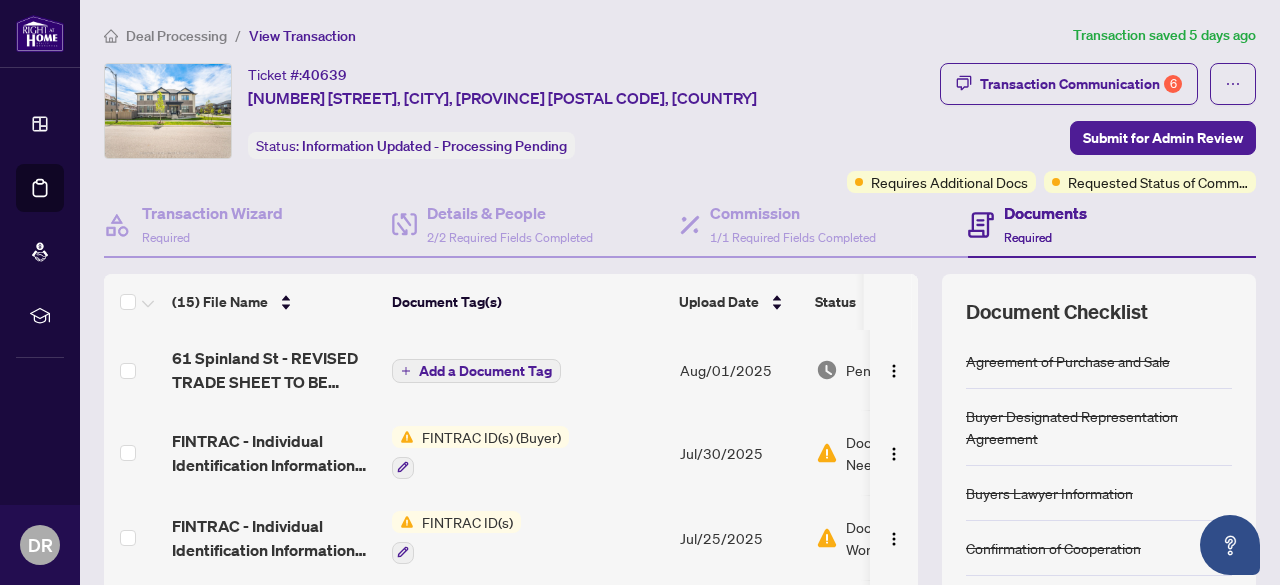 click on "FINTRAC ID(s)" at bounding box center [467, 522] 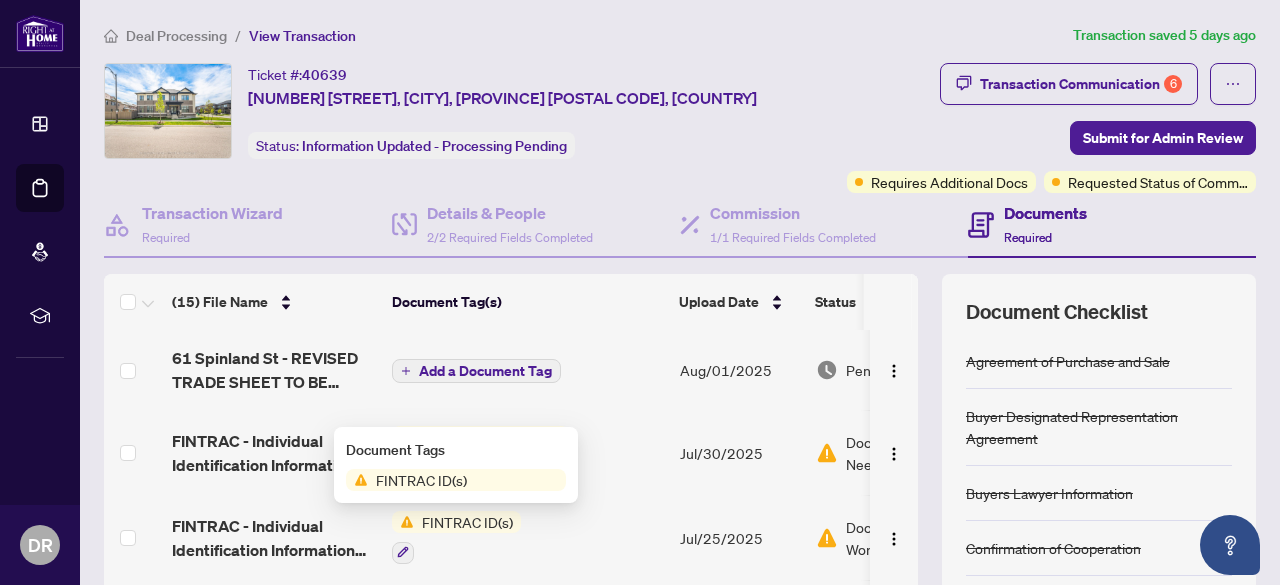 click on "FINTRAC ID(s)" at bounding box center (421, 480) 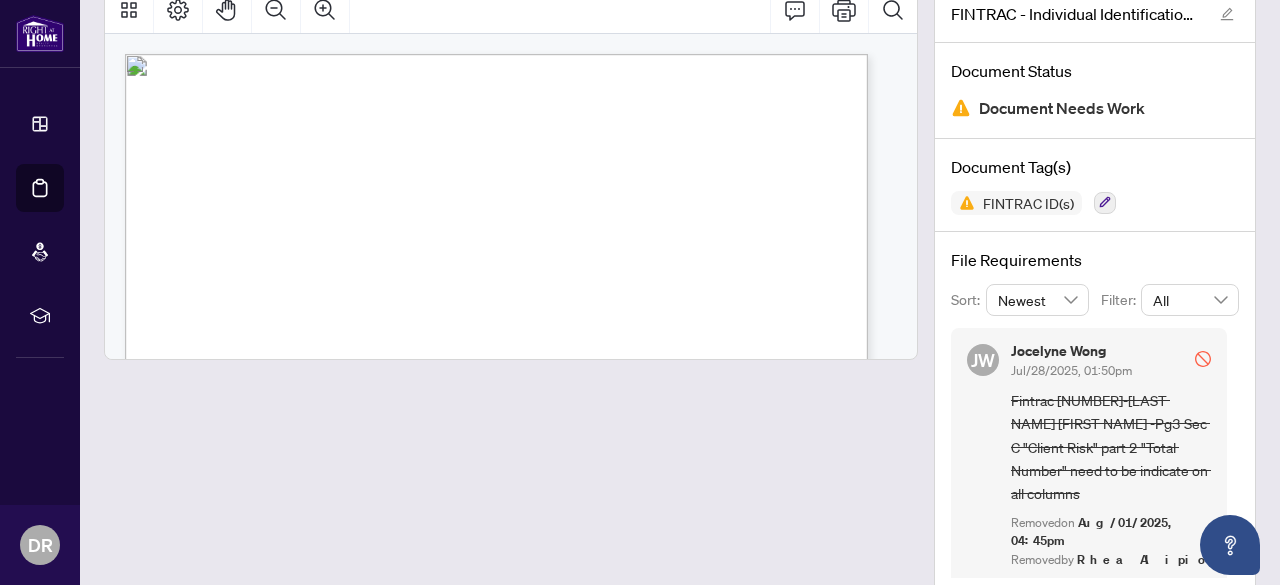 scroll, scrollTop: 164, scrollLeft: 0, axis: vertical 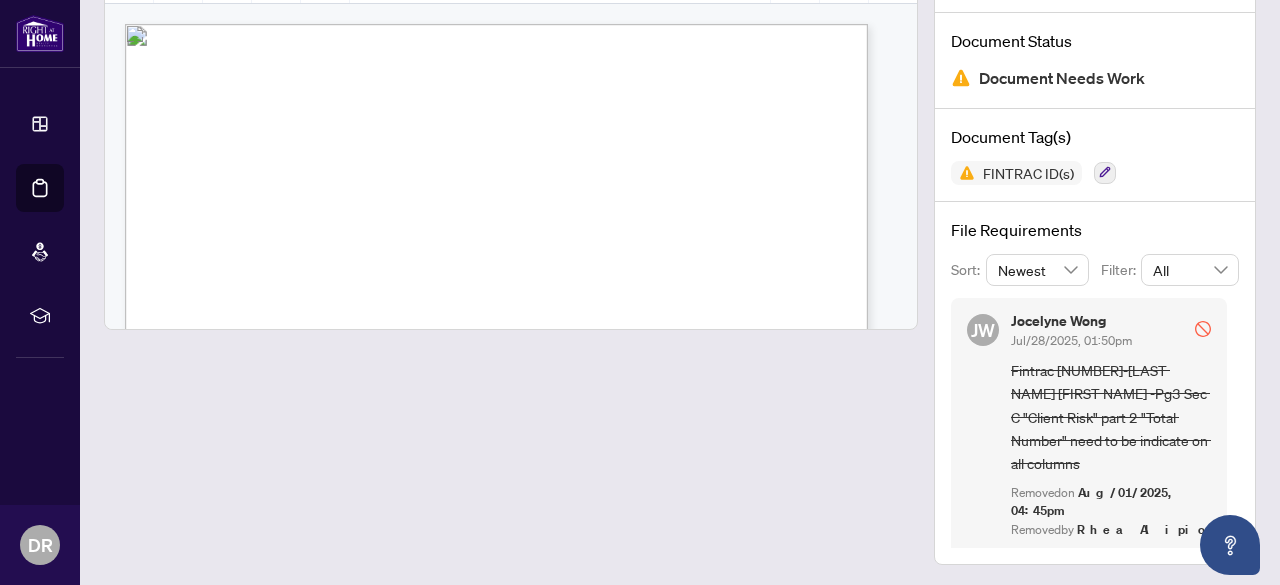 click on "Individual Identification Information Record
NOTE: An Individual Identification Information Record is required by the  Proceeds of Crime (Money Laundering) and Terrorist Financing Act . This Record must be
completed by the REALTOR ®  member whenever they act in respect to the purchase or sale of real estate.
It is recommended that the Individual Identification Information Record be completed:
(i)  for a buyer when the offer is submitted and/or a deposit made, and
(ii)  for a seller when the seller accepts the offer.
Transaction Property Address: . . . . . . . . . . . . . . . . . . . . . . . . . . . . . . . . . . . . . . . . . . . . . . . . . . . . . . . . . . . . . . . . . . . . . . . . . . . . . . . . . . . . .
. . . . . . . . . . . . . . . . . . . . . . . . . . . . . . . . . . . . . . . . . . . . . . . . . . . . . . . . . . . . . . . . . . . . . . . . . . . . . . . . . . . . . . . . . . . . . . . . . . . . . . . . . . . . . . . .
Sales Representative/Broker Name:  A. Verification of Individual
*" at bounding box center (576, 607) 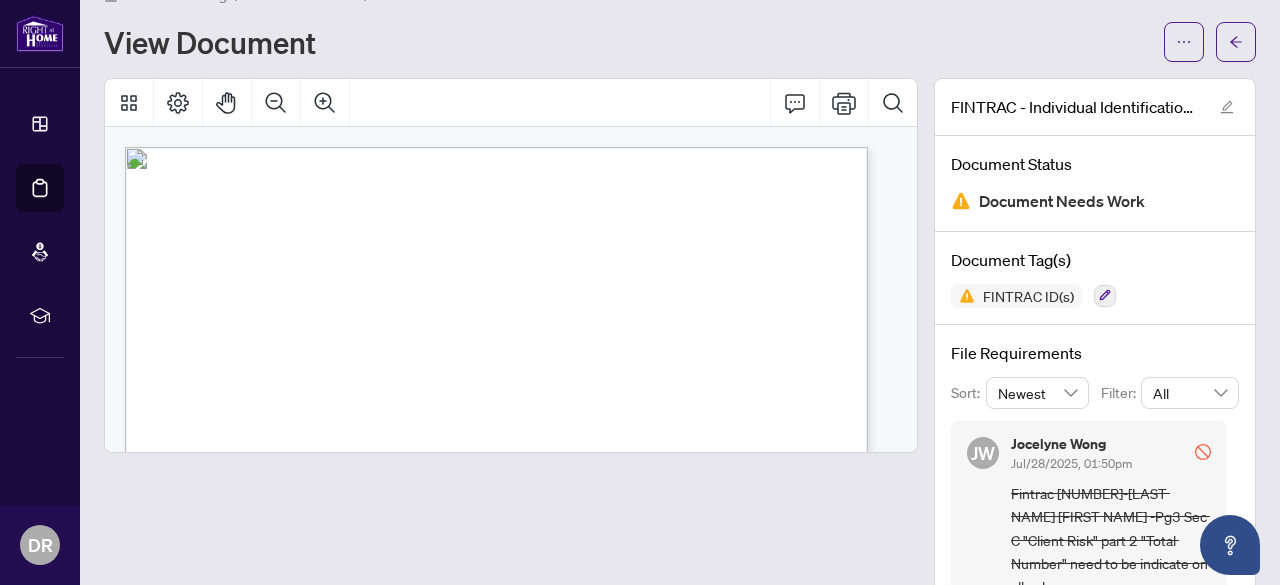 scroll, scrollTop: 34, scrollLeft: 0, axis: vertical 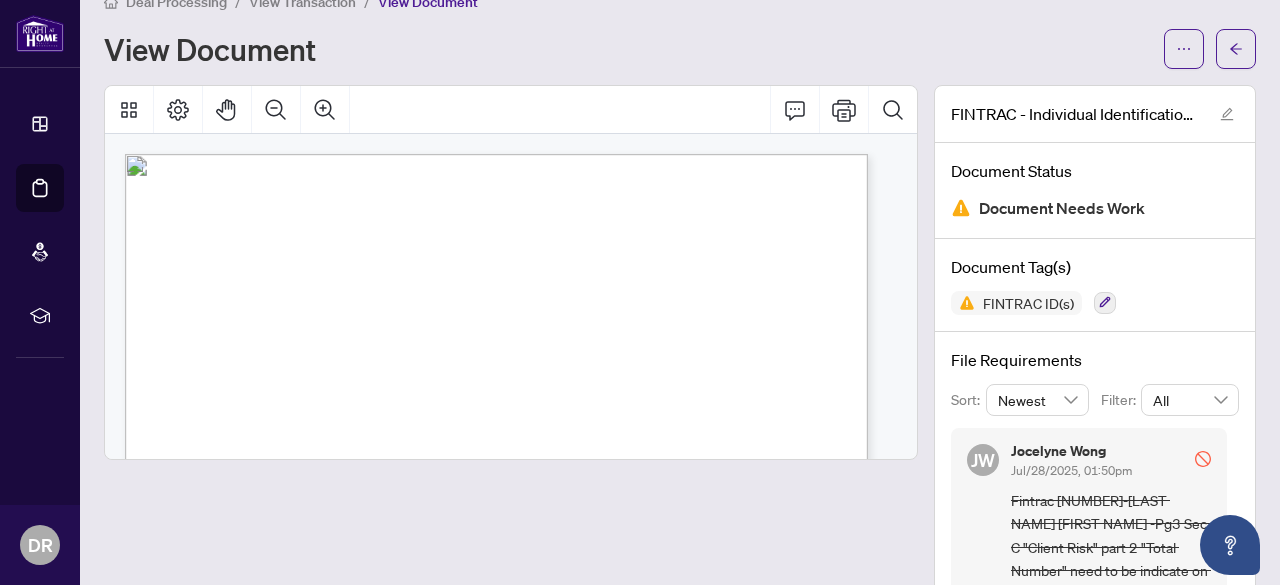 click at bounding box center [844, 110] 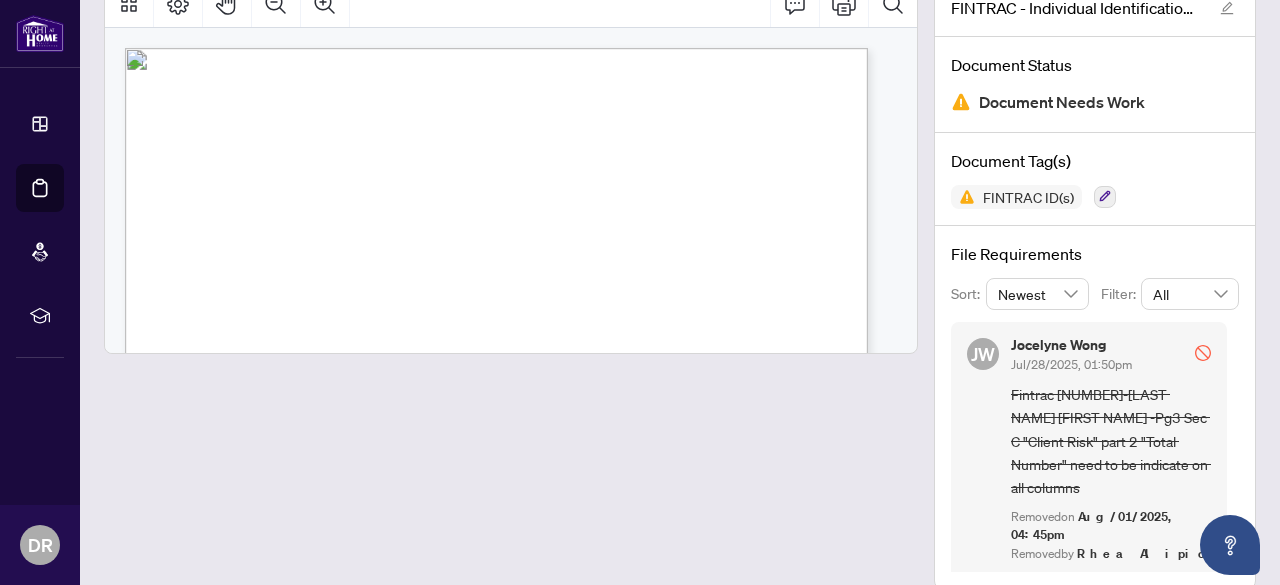 scroll, scrollTop: 164, scrollLeft: 0, axis: vertical 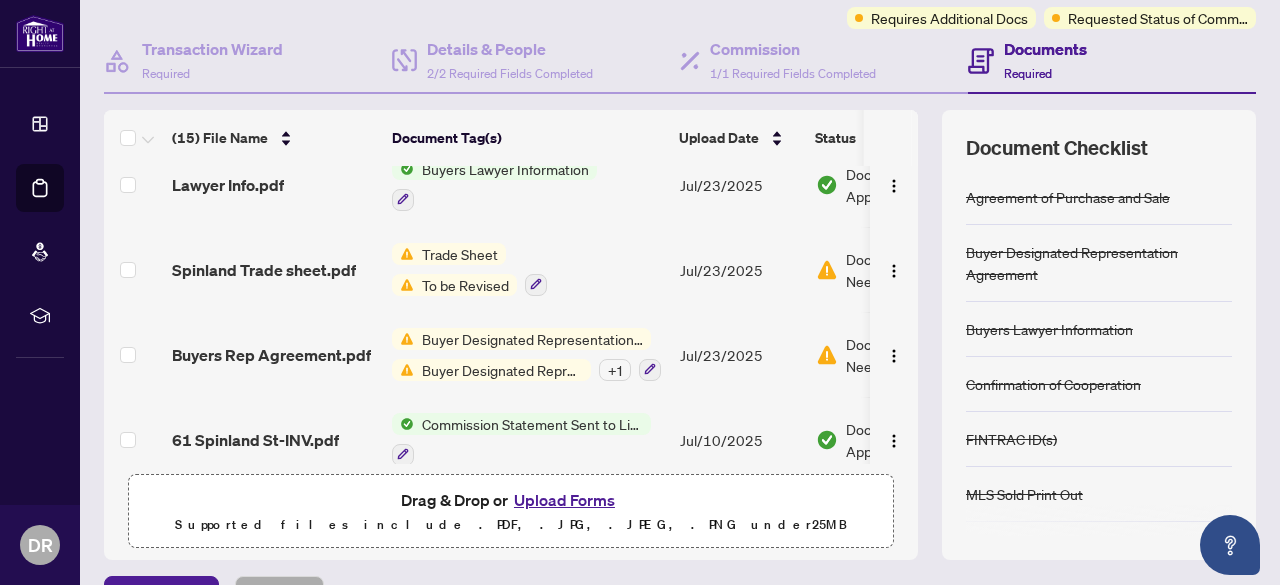 click on "To be Revised" at bounding box center (465, 285) 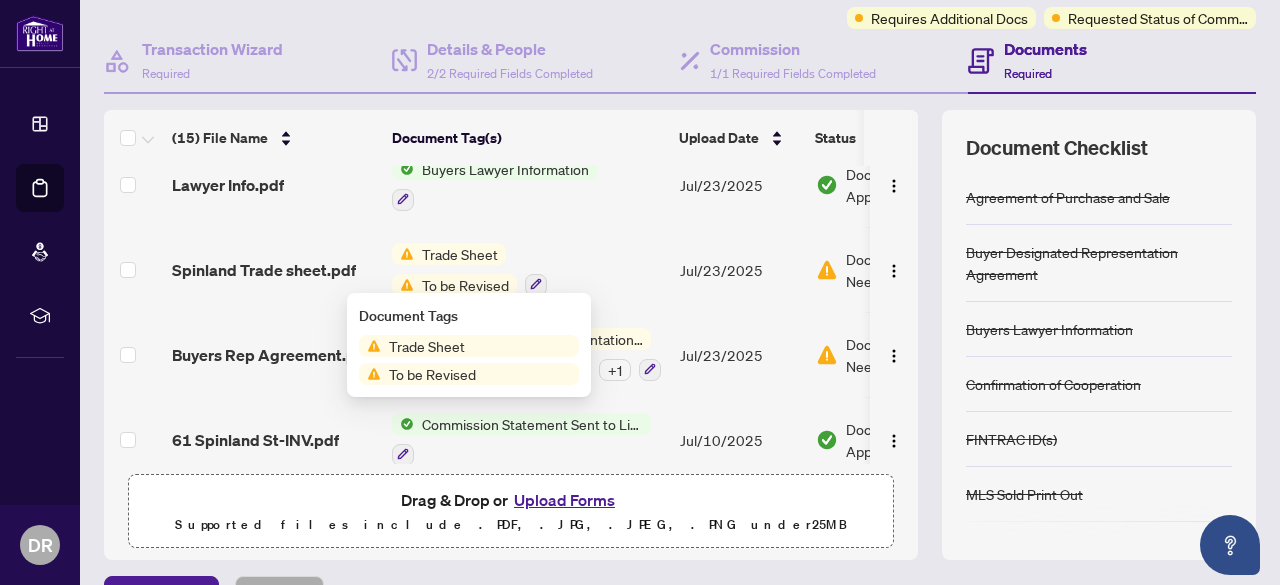 click on "Trade Sheet To be Revised" at bounding box center [469, 360] 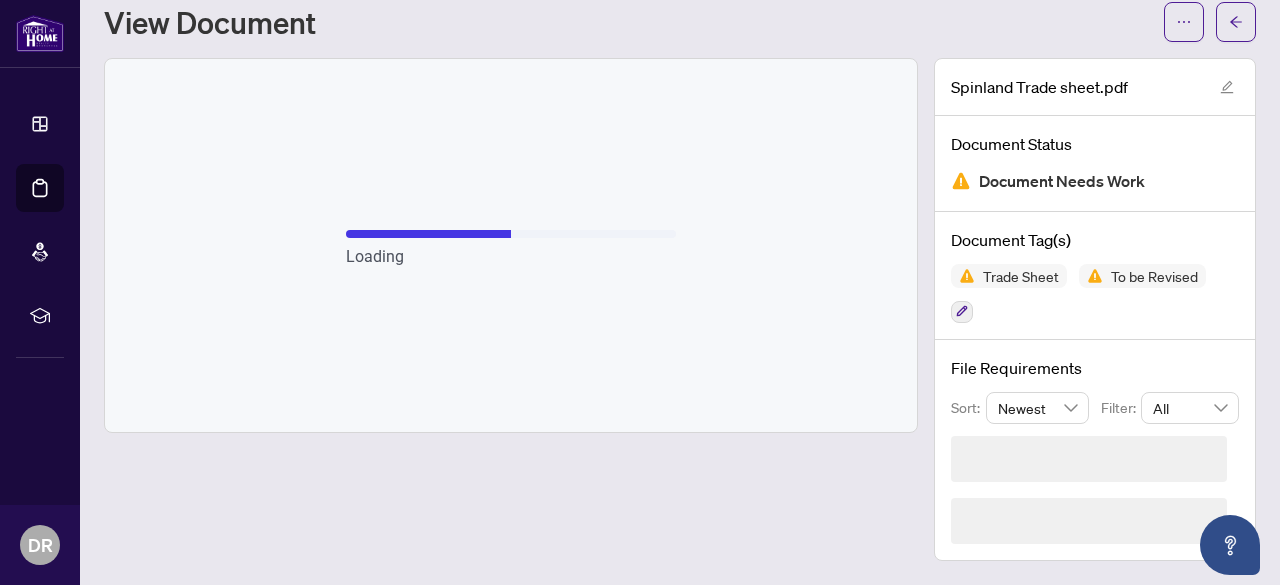 scroll, scrollTop: 0, scrollLeft: 0, axis: both 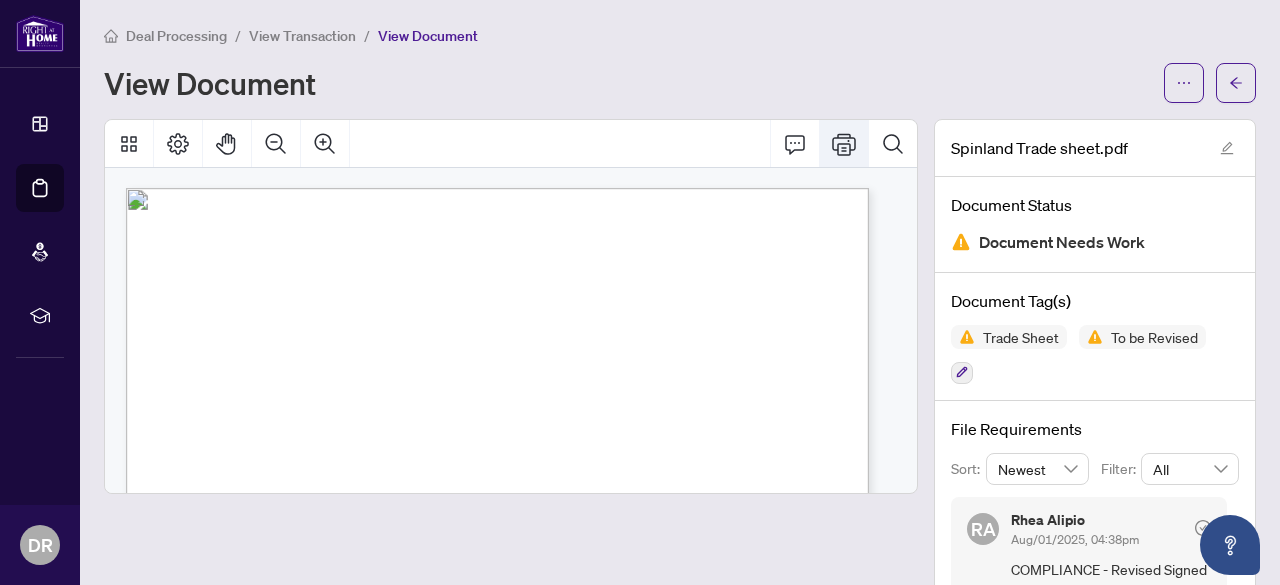click 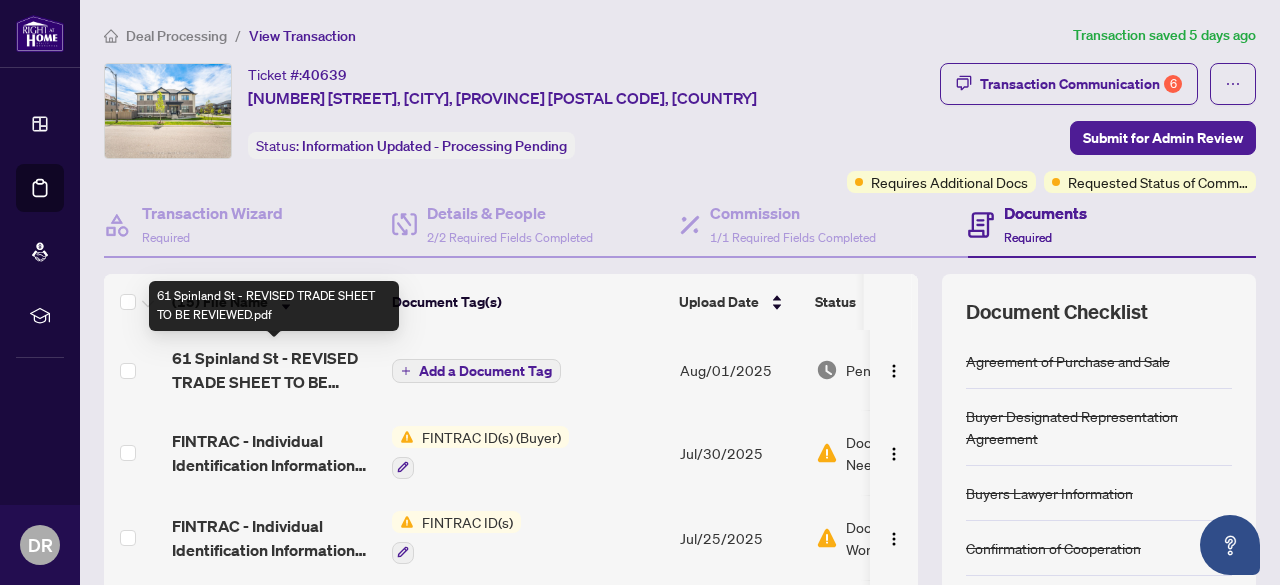 click on "61 Spinland St - REVISED TRADE SHEET TO BE REVIEWED.pdf" at bounding box center [274, 370] 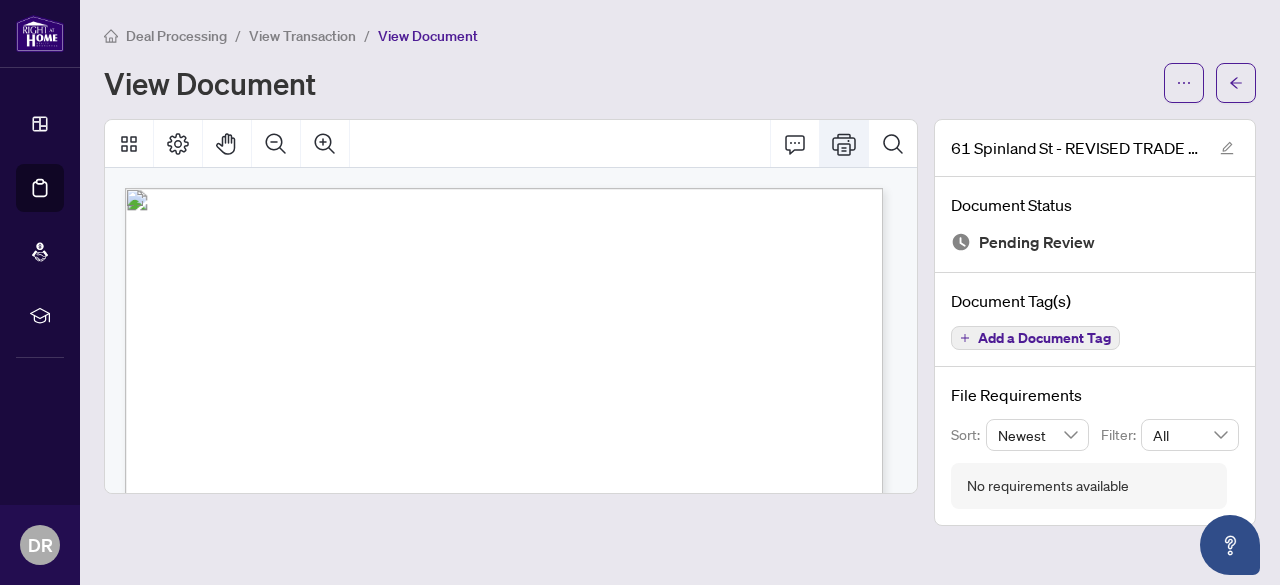 click 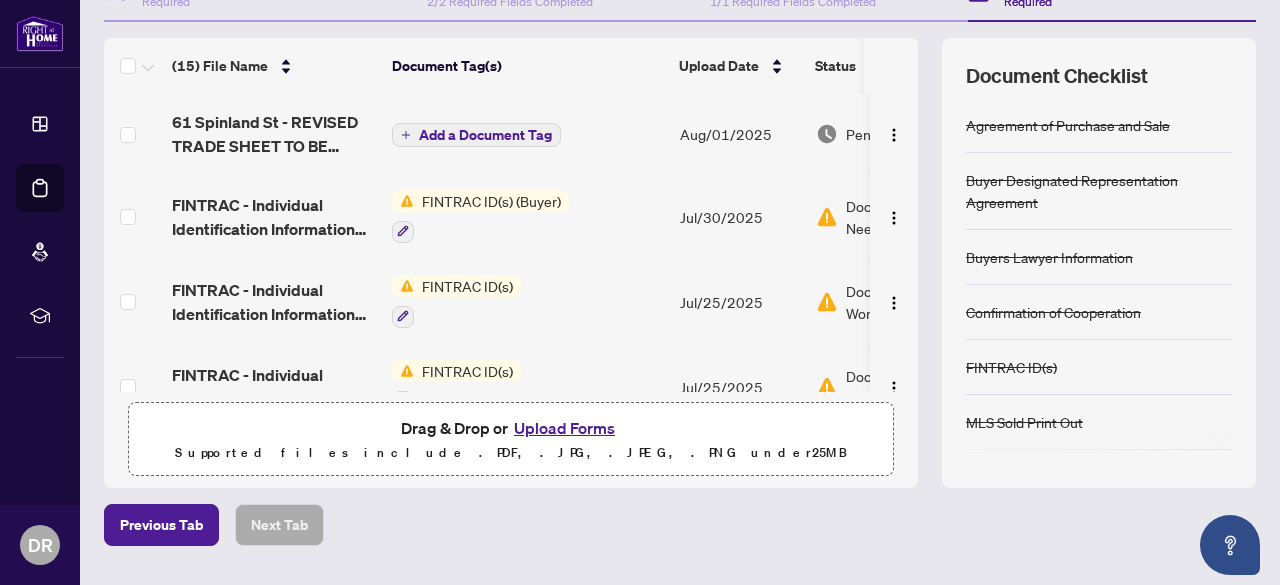 scroll, scrollTop: 236, scrollLeft: 0, axis: vertical 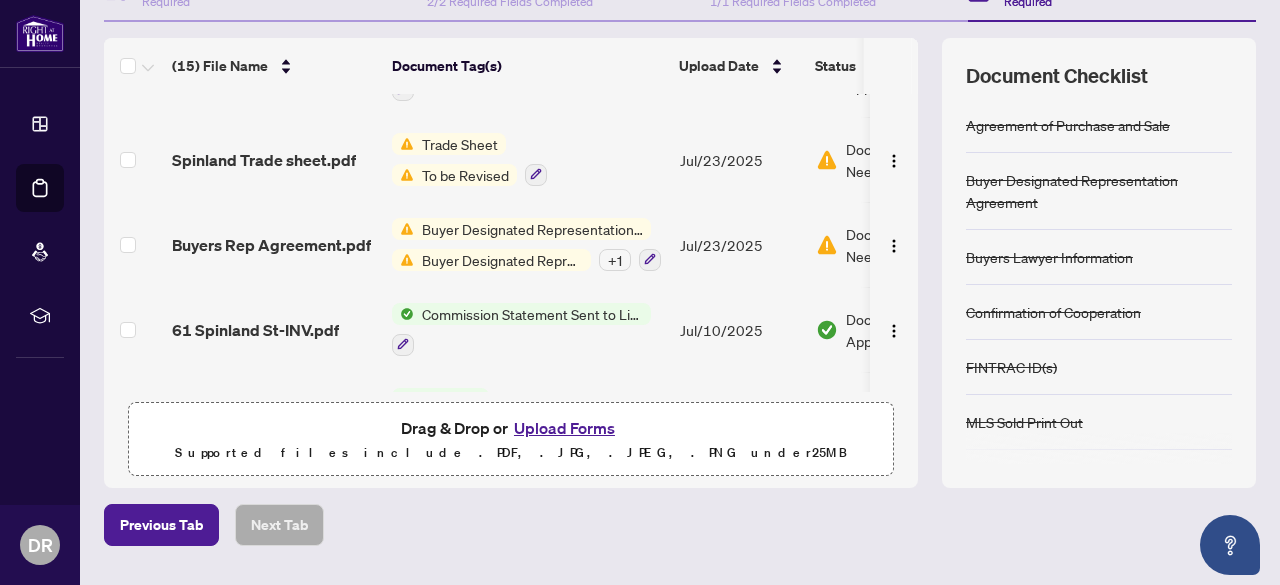click on "Buyer Designated Representation Agreement" at bounding box center (532, 229) 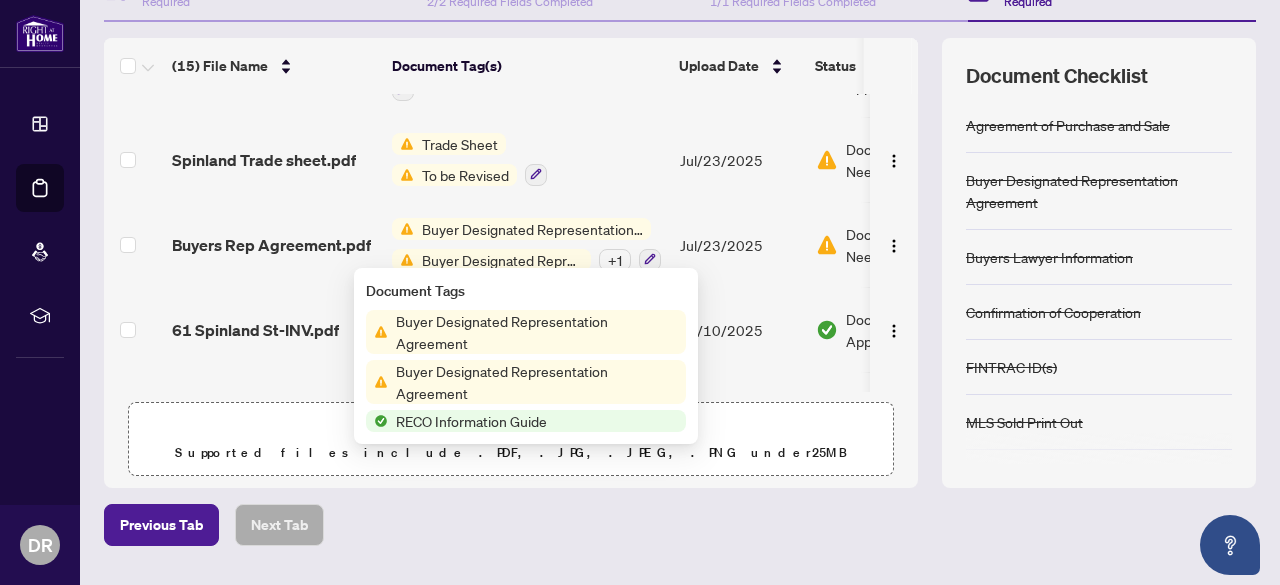 click on "Buyer Designated Representation Agreement" at bounding box center (537, 332) 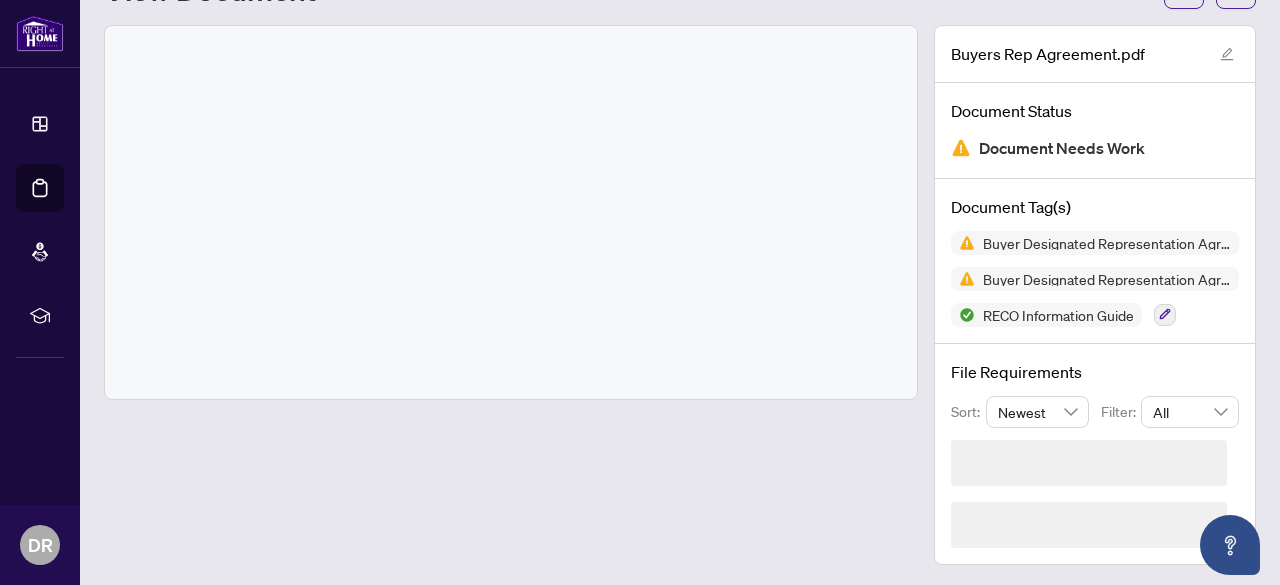 scroll, scrollTop: 94, scrollLeft: 0, axis: vertical 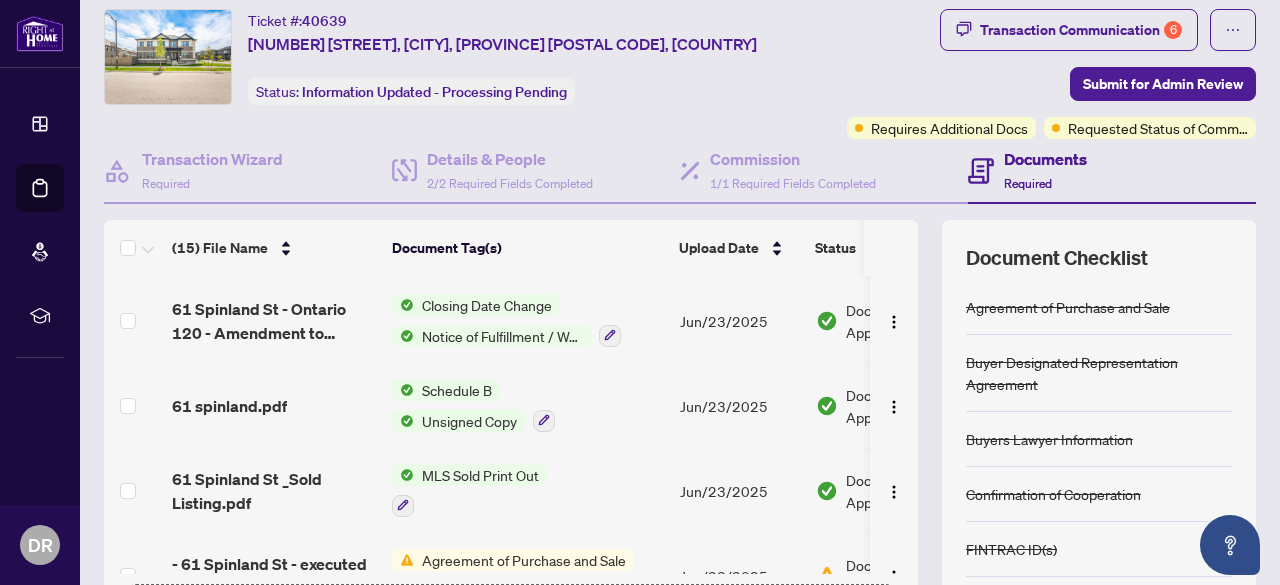 click on "MLS Sold Print Out" at bounding box center [480, 475] 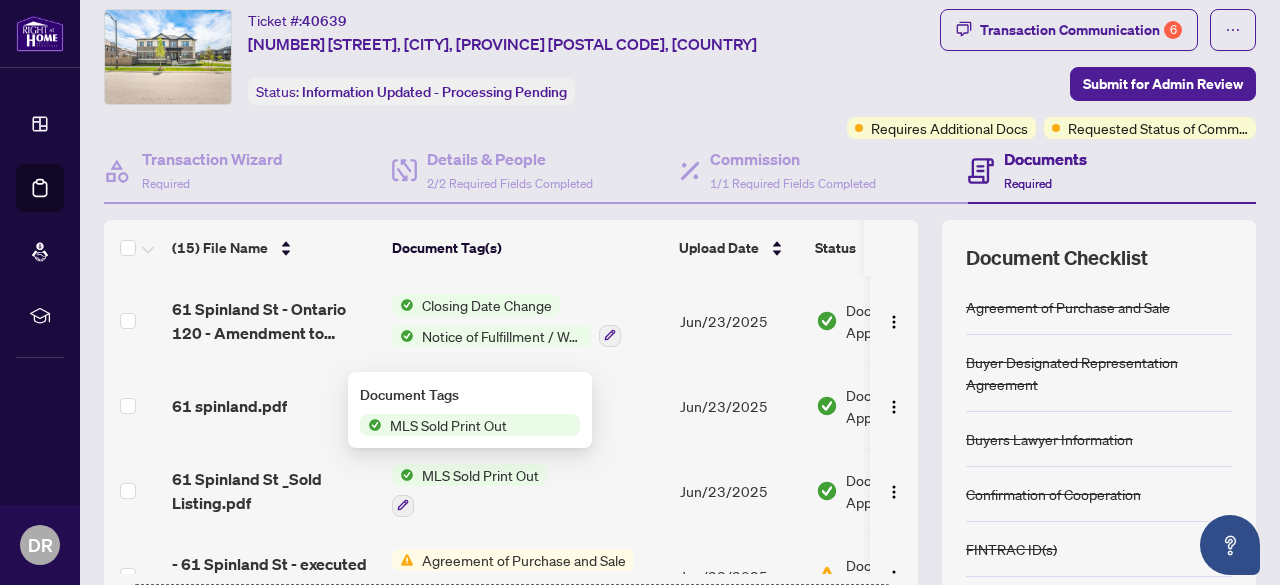 click on "Document Tags MLS Sold Print Out" at bounding box center [470, 410] 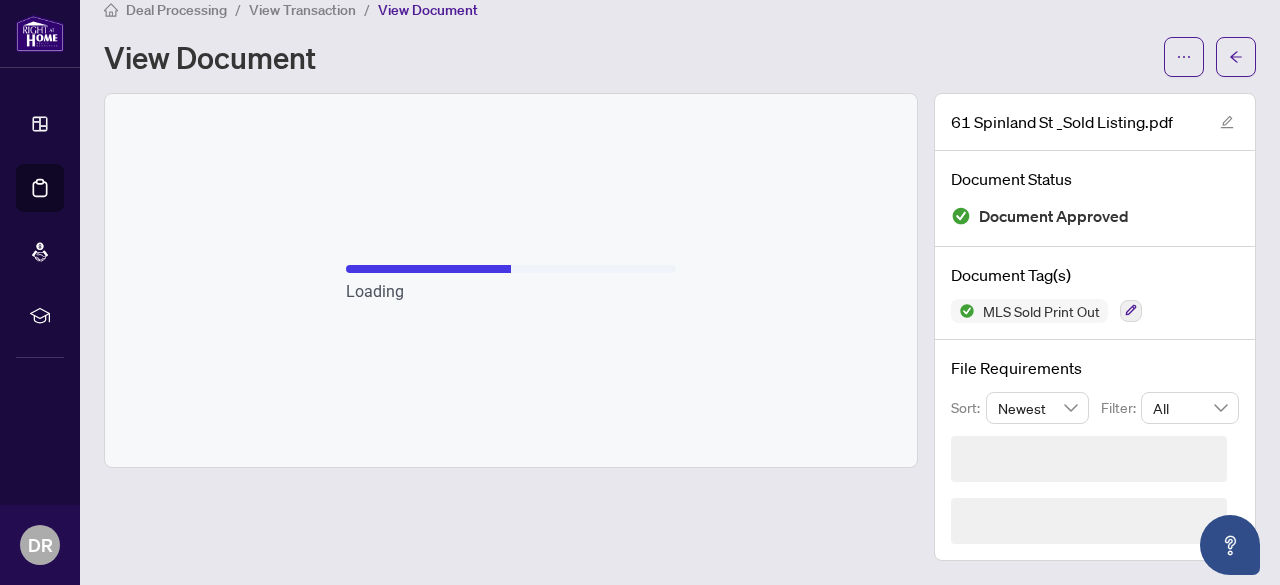 scroll, scrollTop: 0, scrollLeft: 0, axis: both 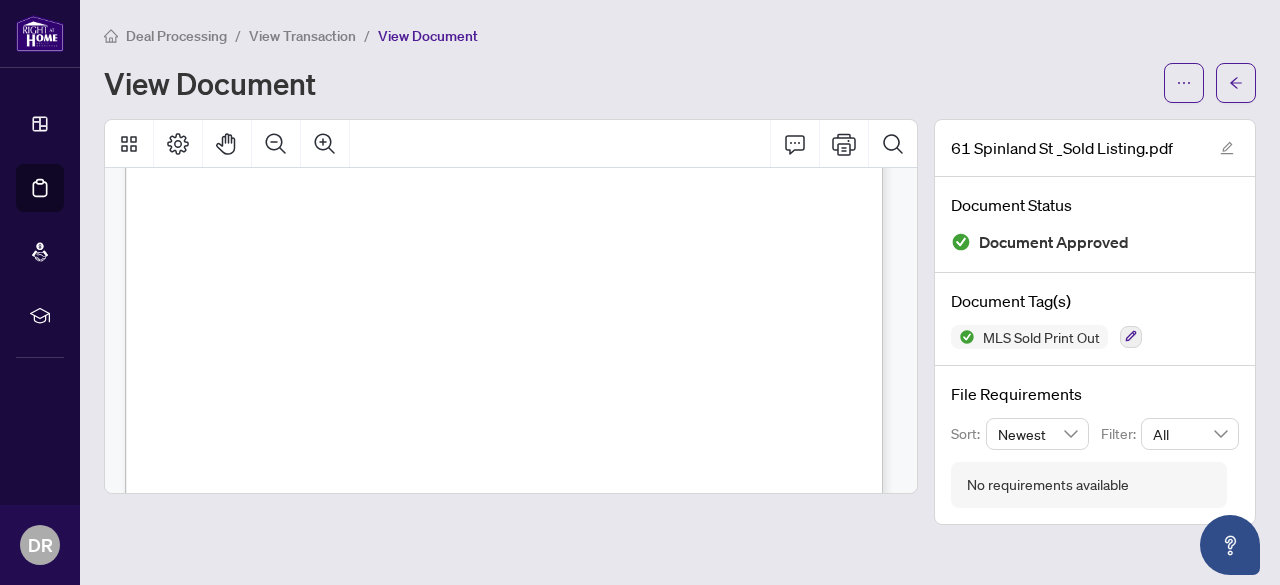 click on "2-Storey" at bounding box center [411, 312] 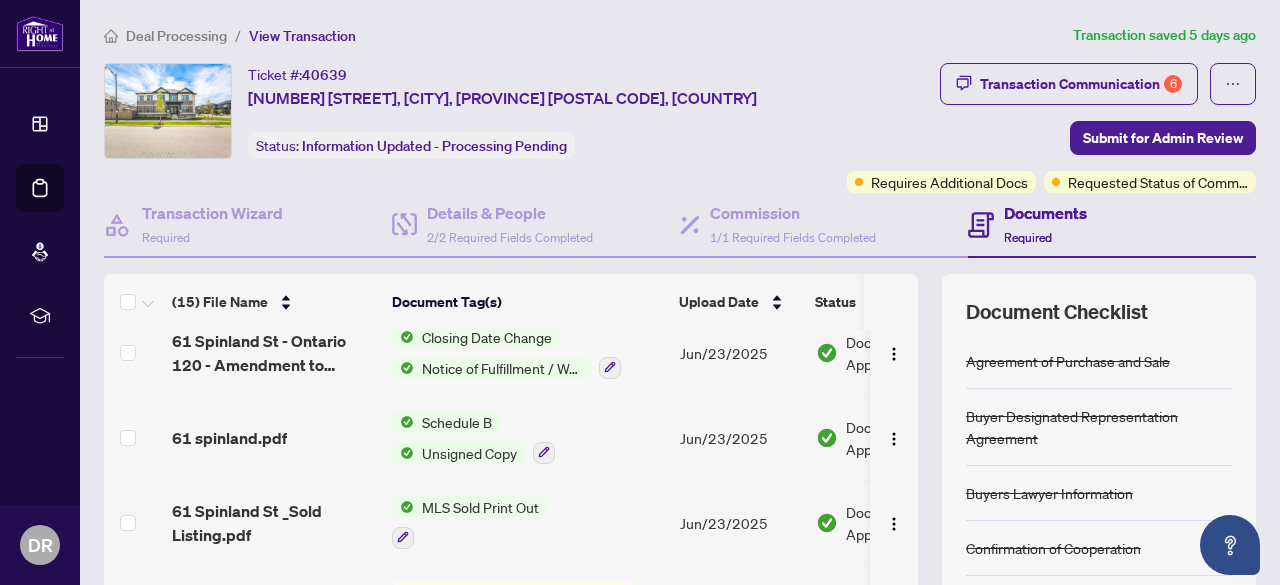 scroll, scrollTop: 970, scrollLeft: 0, axis: vertical 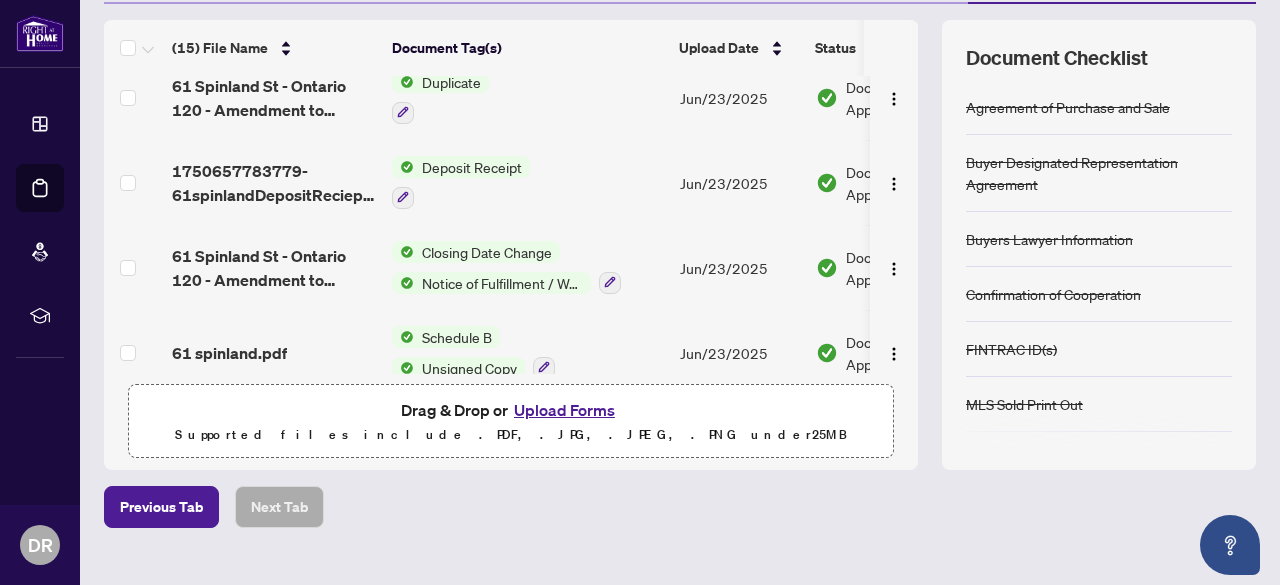 click on "Deposit Receipt" at bounding box center (472, 167) 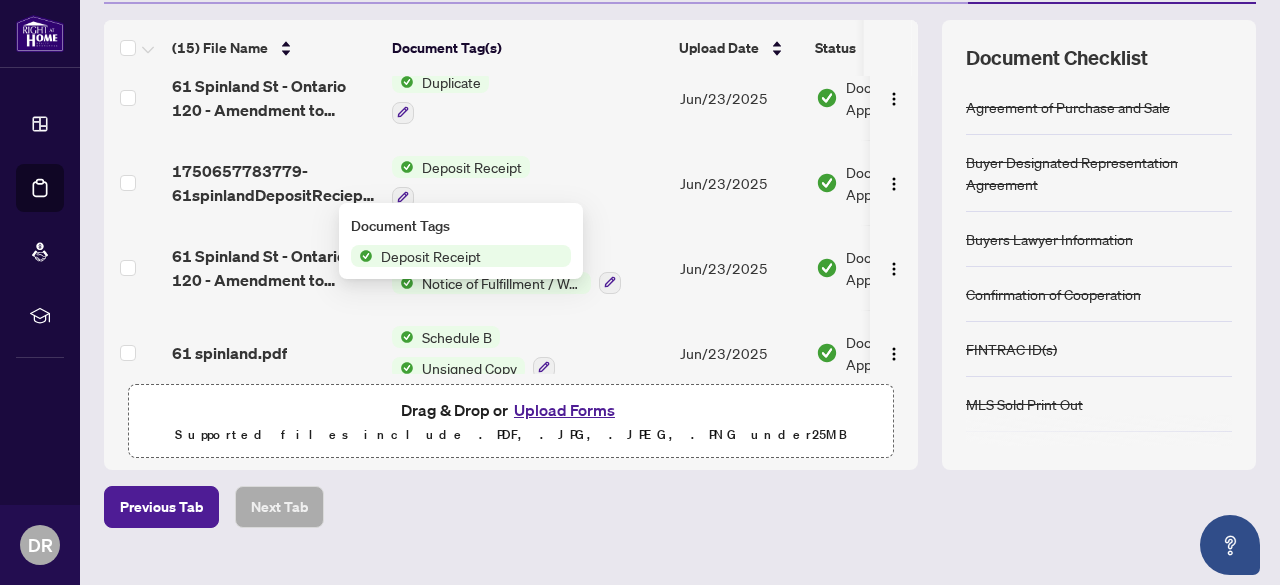 click on "Deposit Receipt" at bounding box center (431, 256) 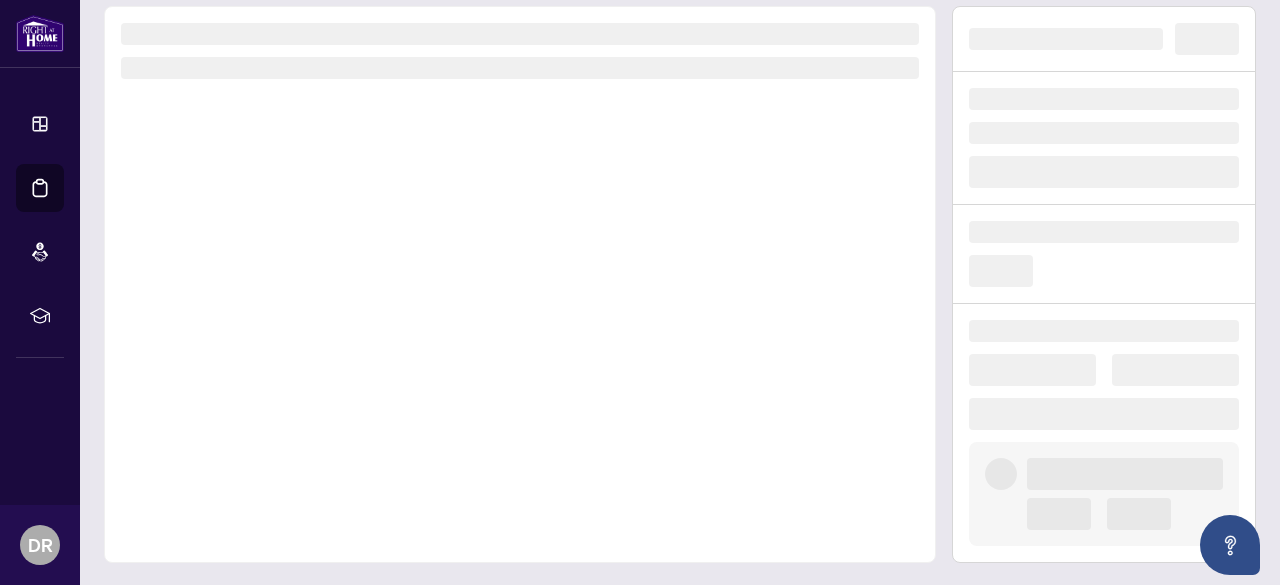 scroll, scrollTop: 0, scrollLeft: 0, axis: both 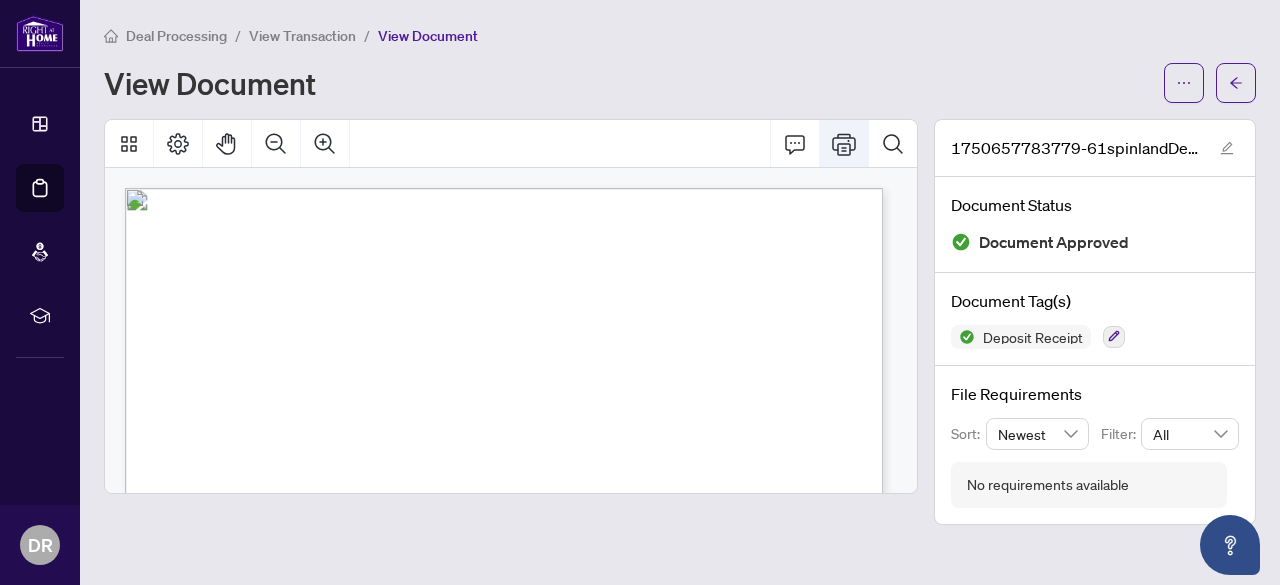 click 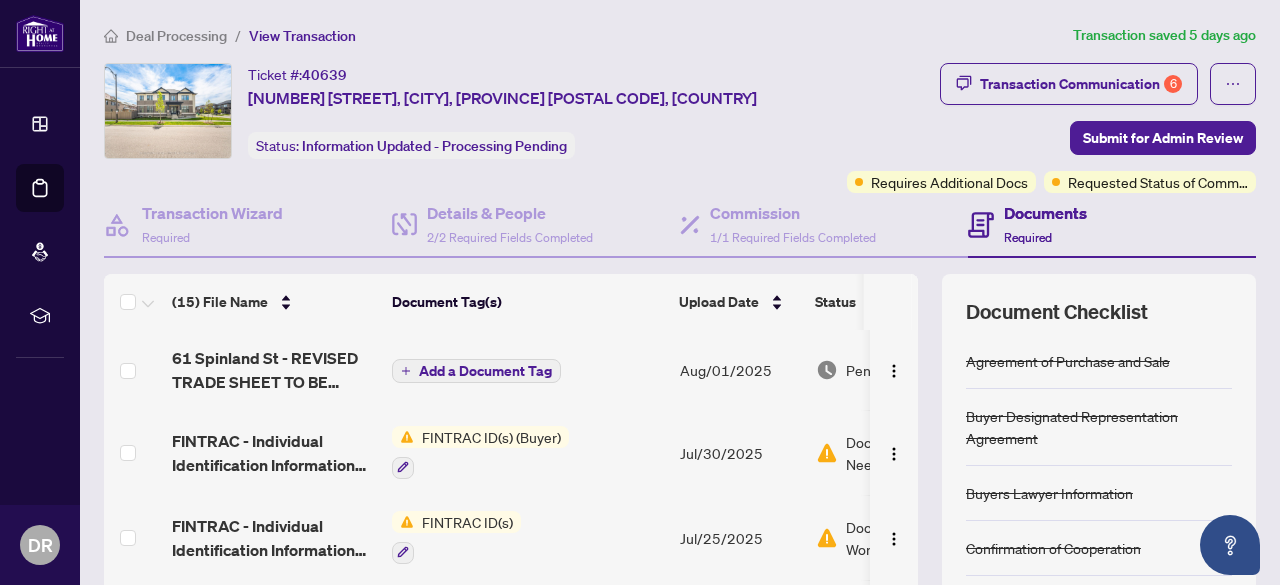 scroll, scrollTop: 287, scrollLeft: 0, axis: vertical 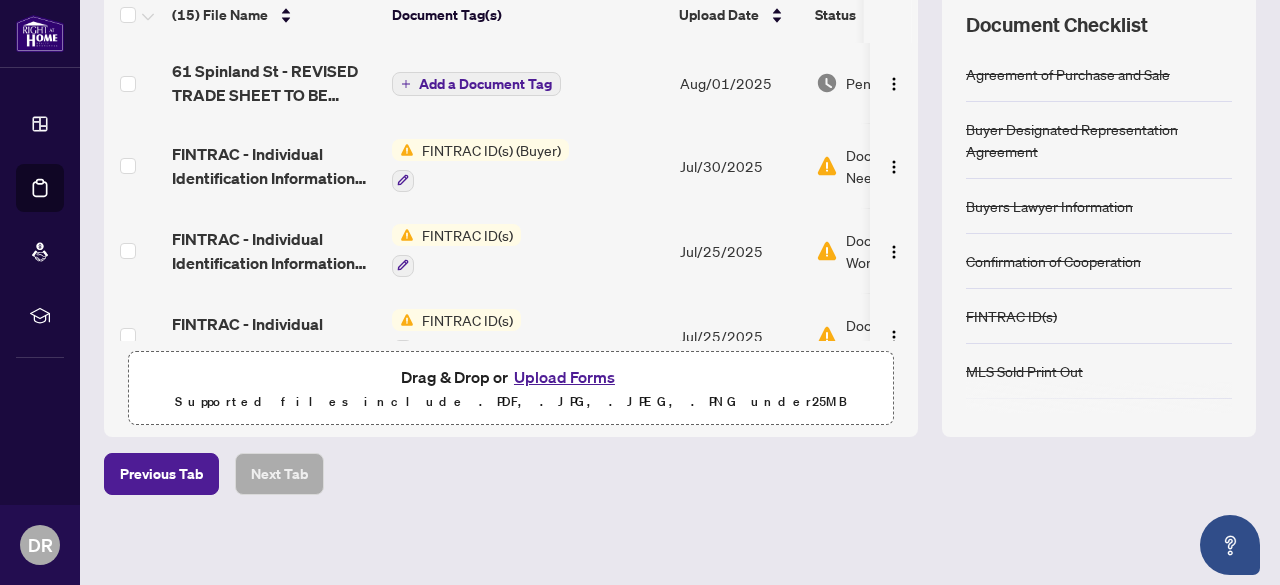 click on "Upload Forms" at bounding box center [564, 377] 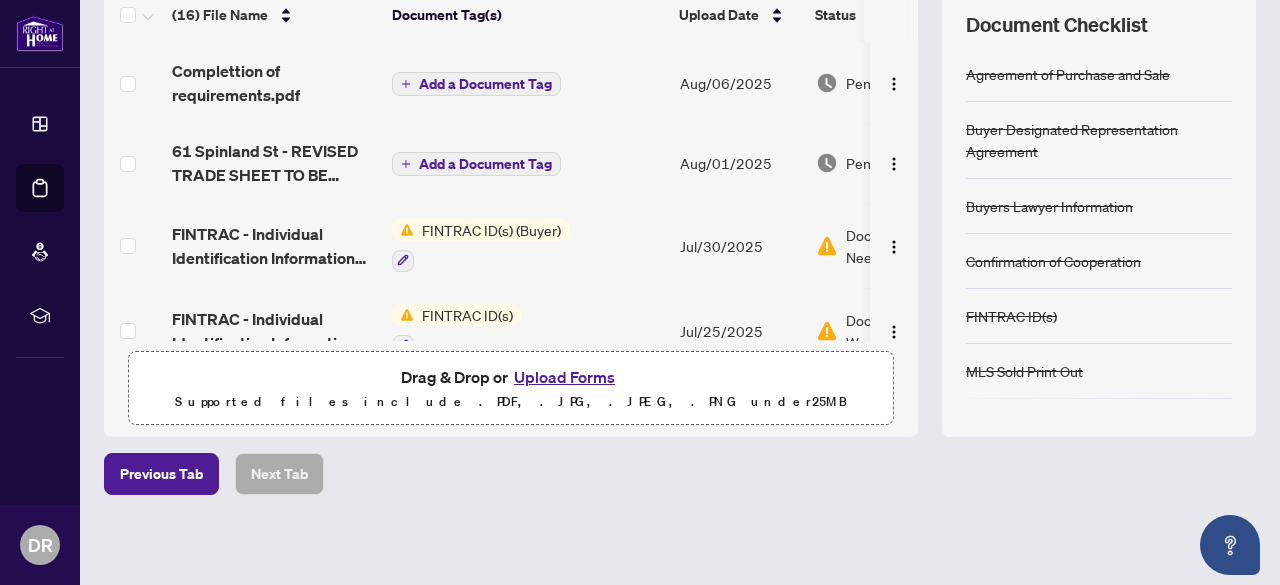 click on "FINTRAC ID(s) (Buyer)" at bounding box center (491, 230) 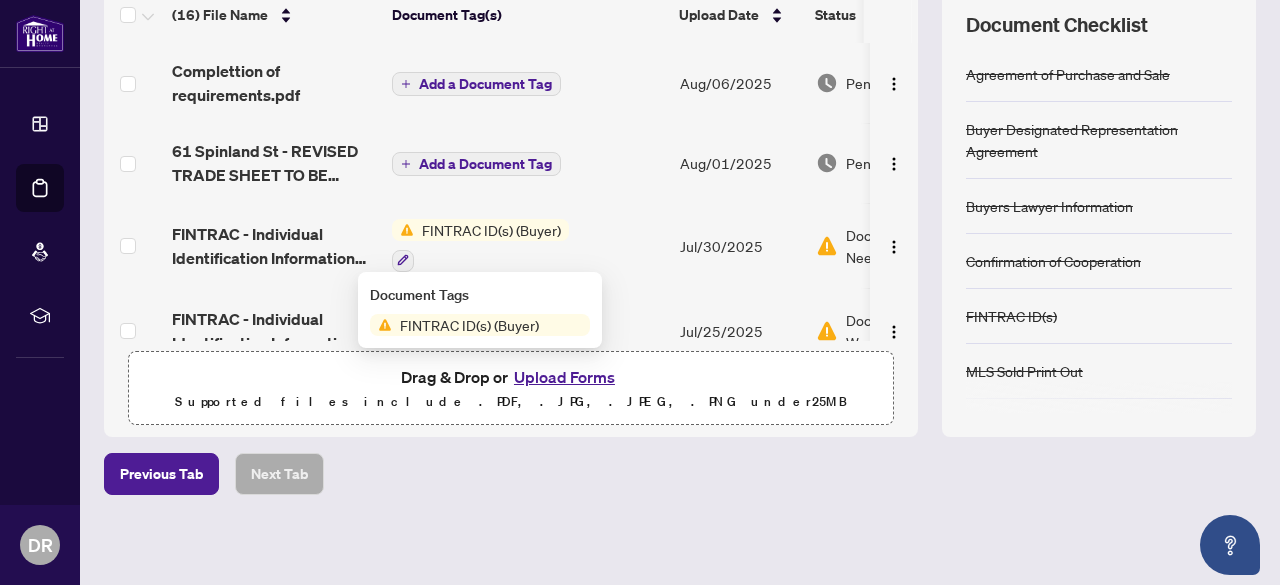 click on "FINTRAC ID(s) (Buyer)" at bounding box center [469, 325] 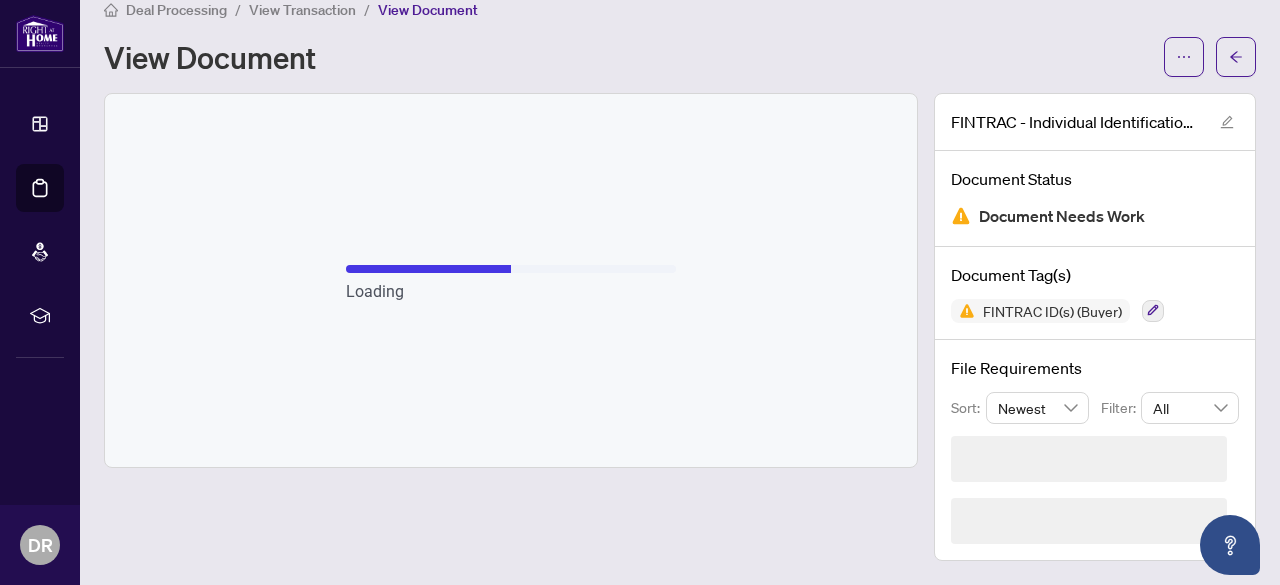 scroll, scrollTop: 0, scrollLeft: 0, axis: both 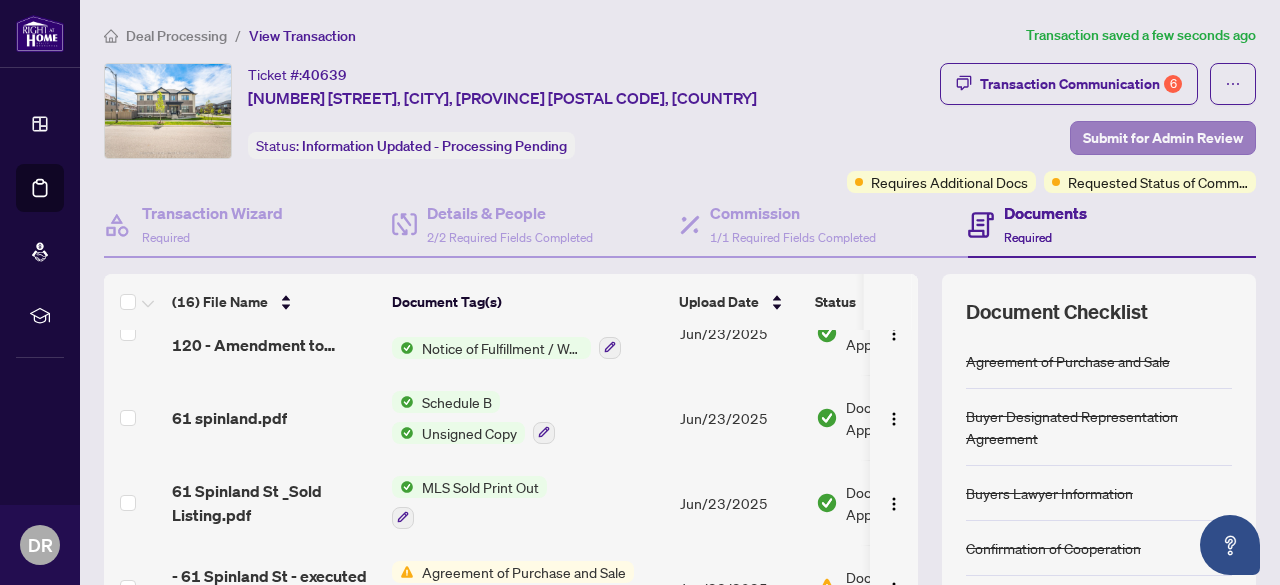 click on "Submit for Admin Review" at bounding box center [1163, 138] 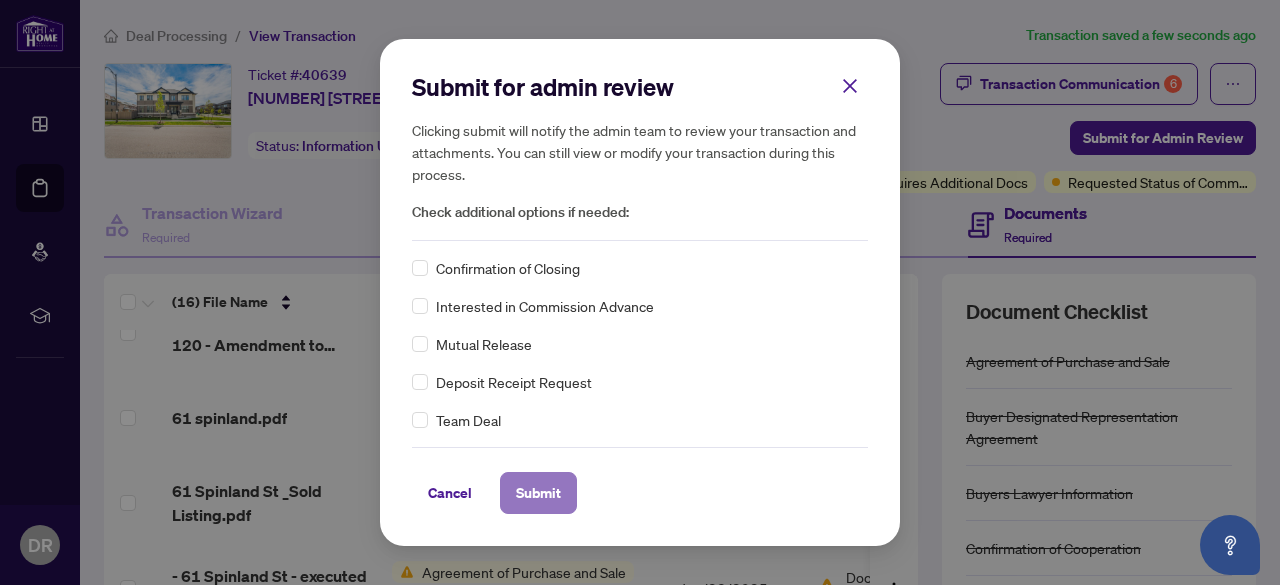 click on "Submit" at bounding box center [538, 493] 